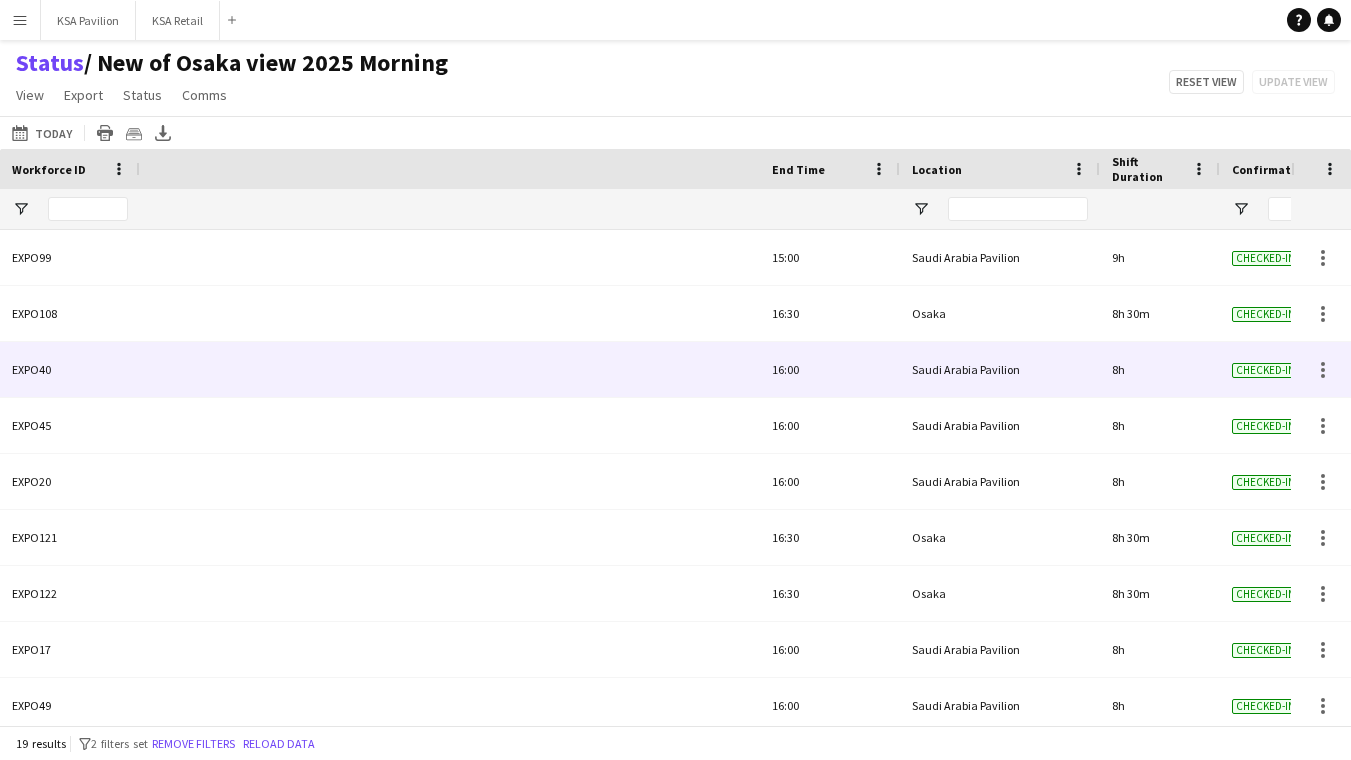 scroll, scrollTop: 0, scrollLeft: 0, axis: both 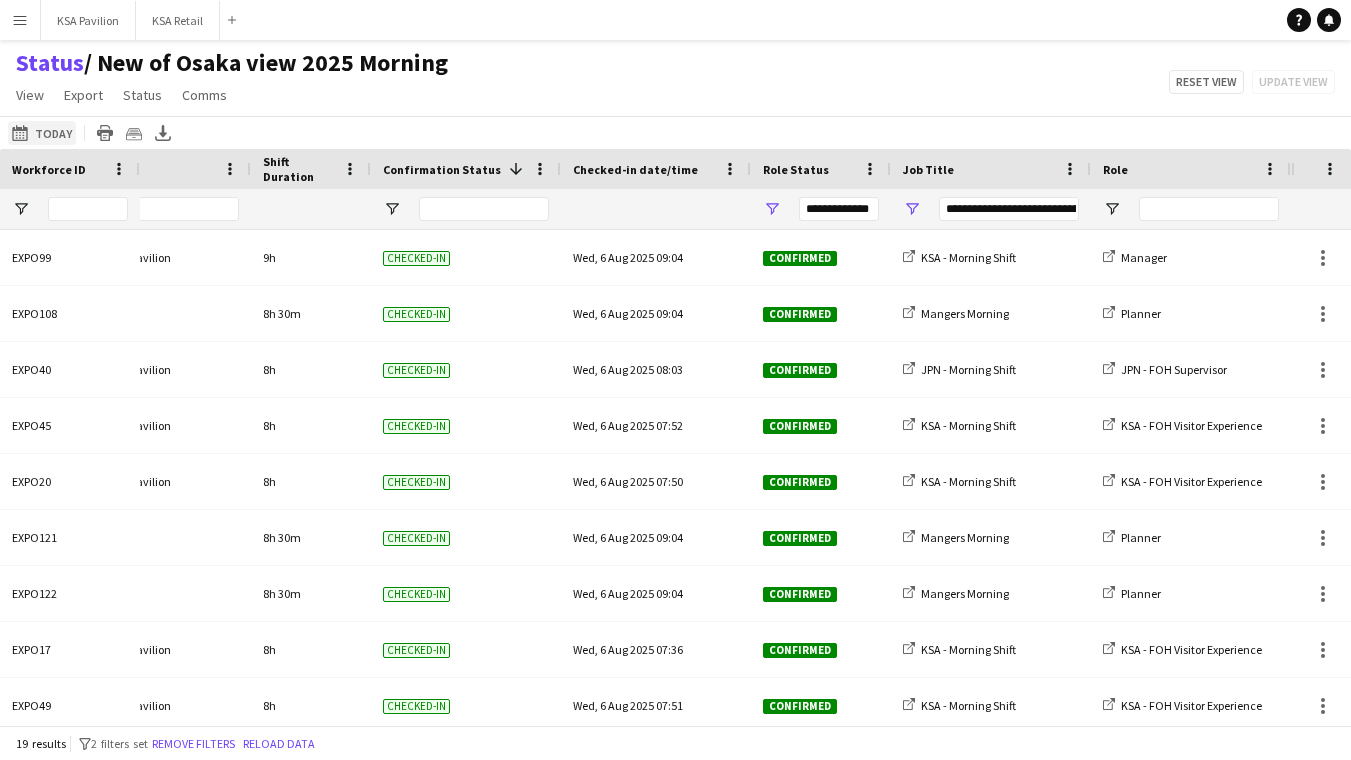 click on "[DATE] to [DATE]
Today" 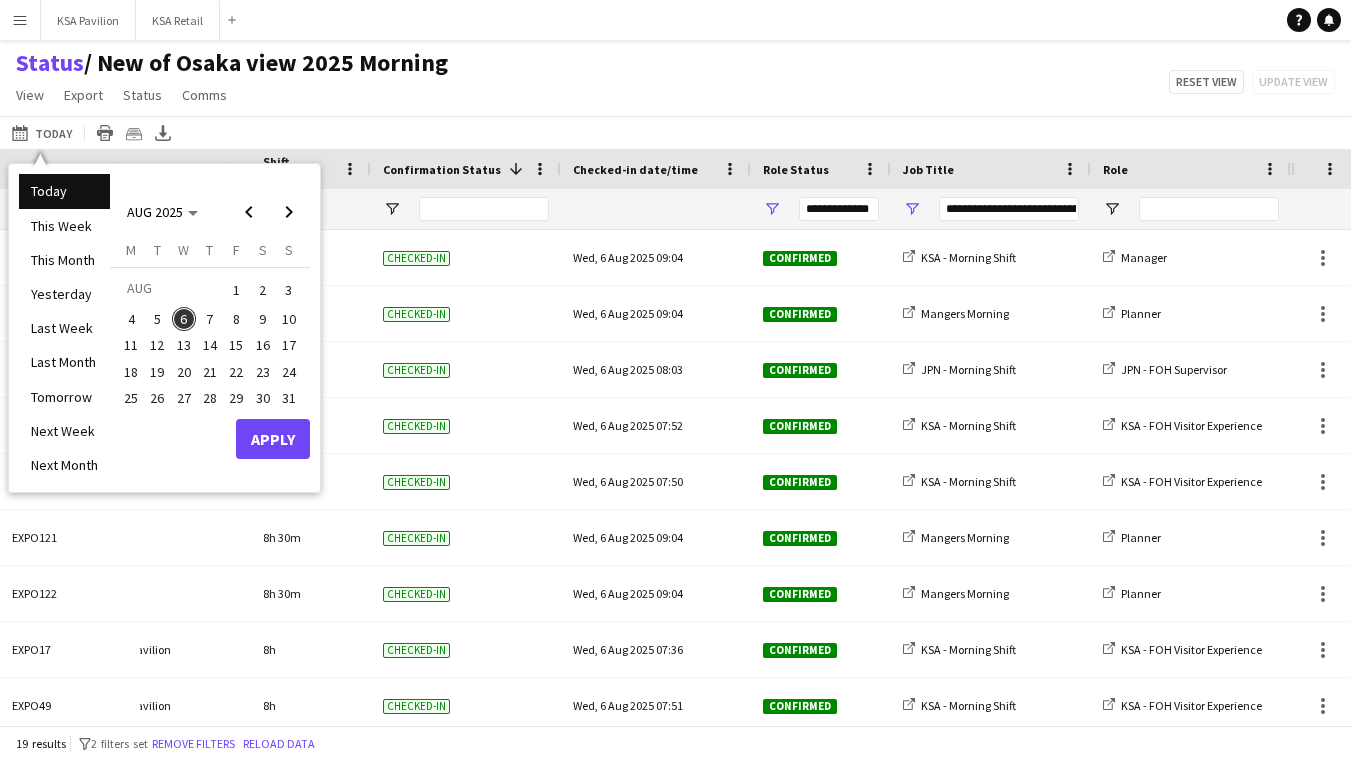 click on "6" at bounding box center (184, 319) 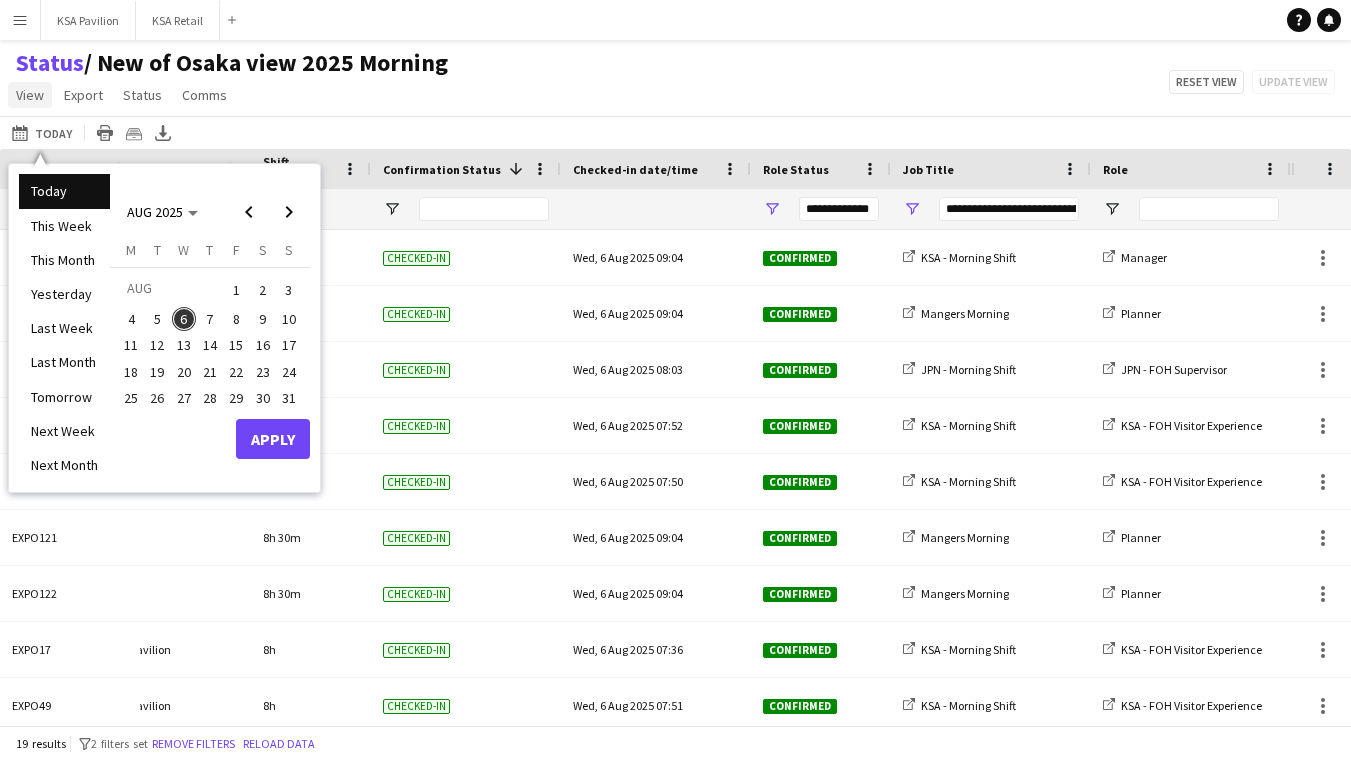 click on "View" 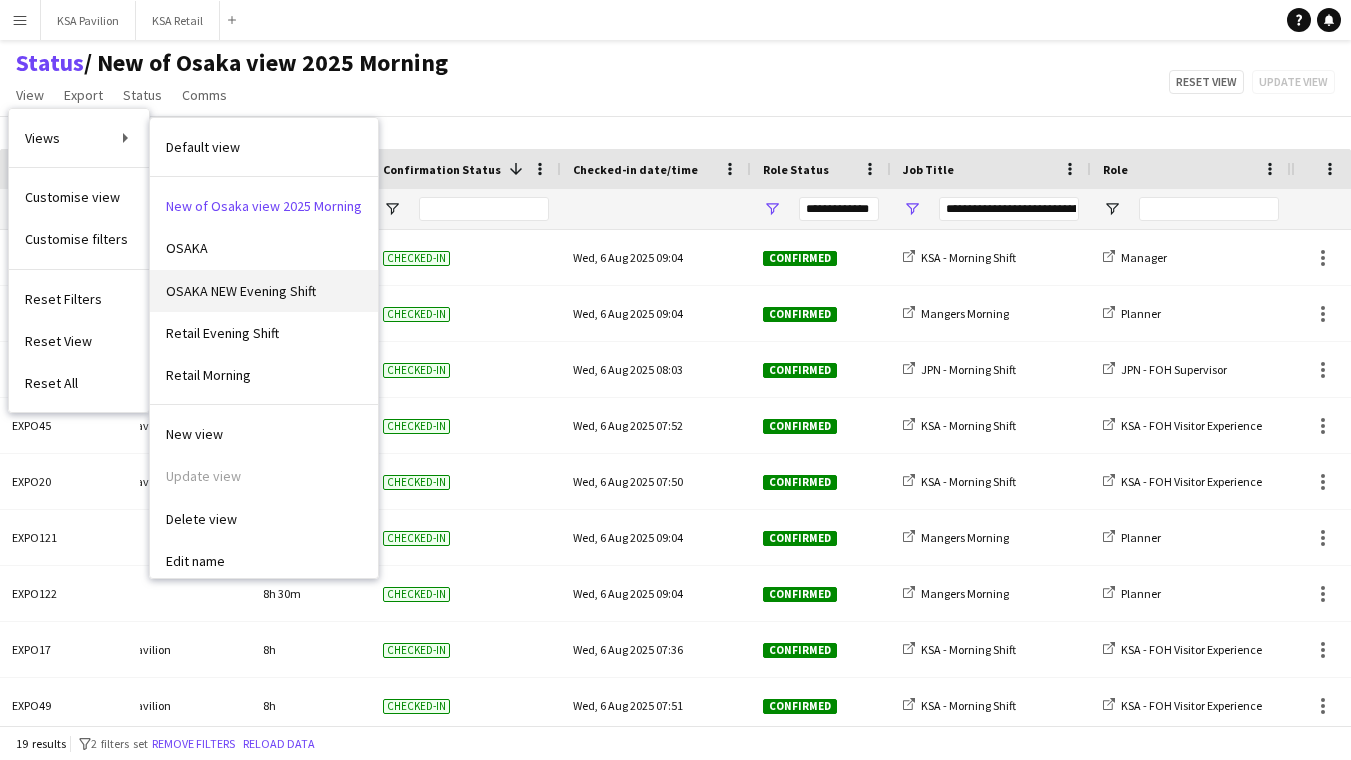 click on "OSAKA NEW Evening Shift" at bounding box center [241, 291] 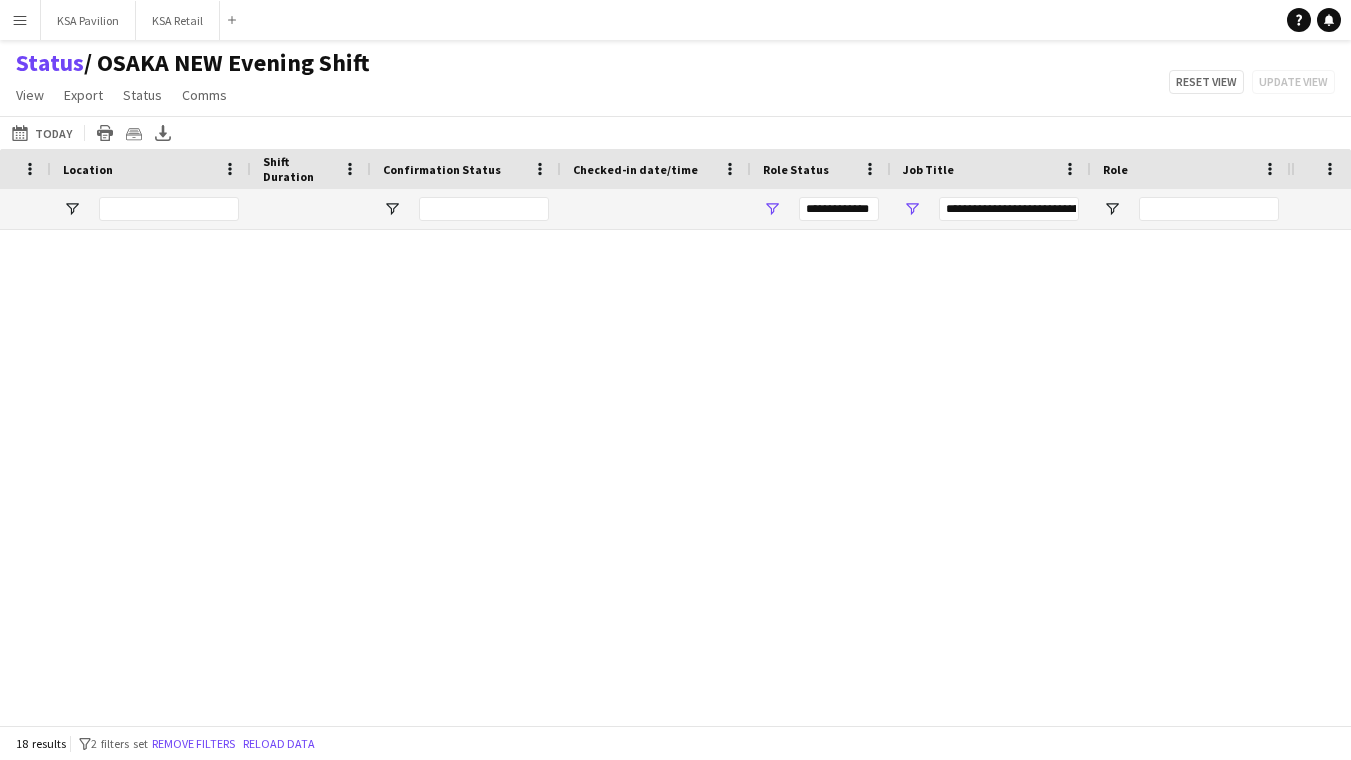 type on "**********" 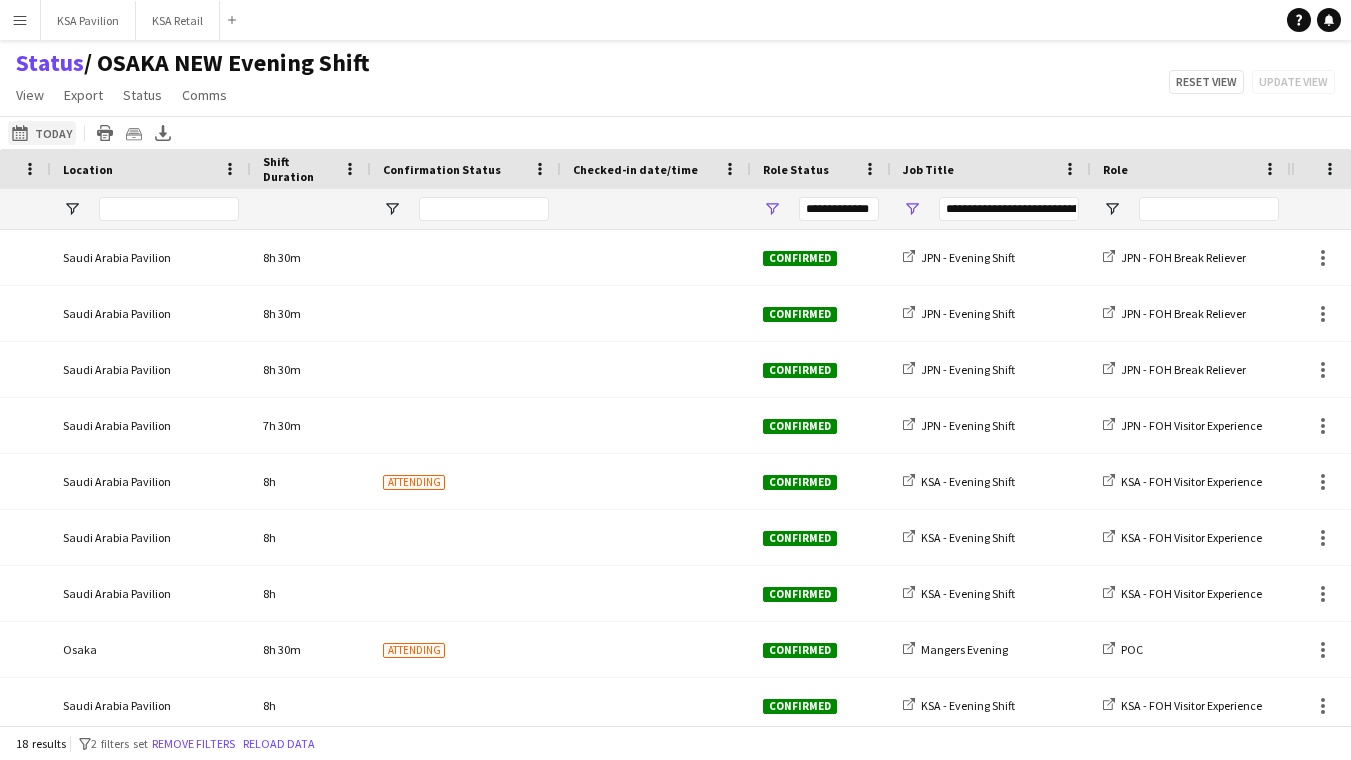 click on "[DATE] to [DATE]
Today" 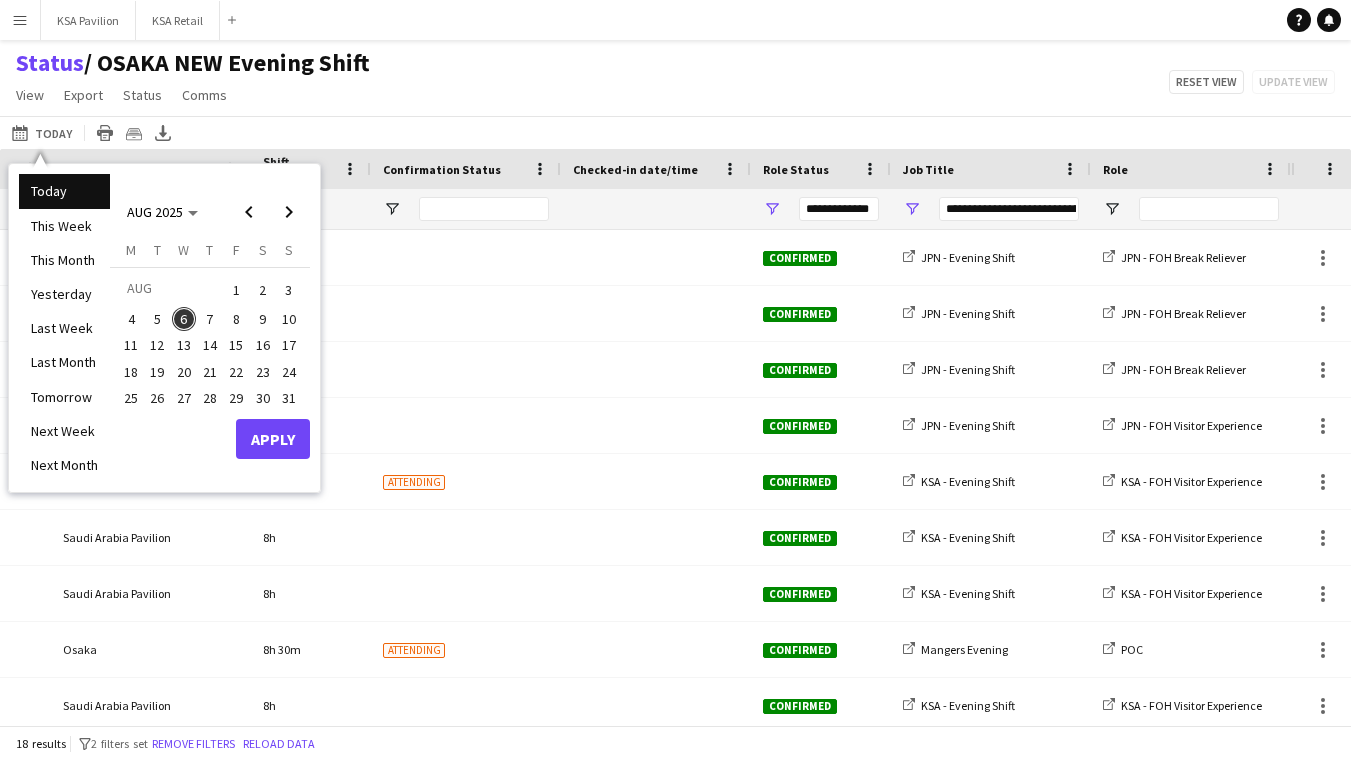 click on "Apply" at bounding box center [273, 439] 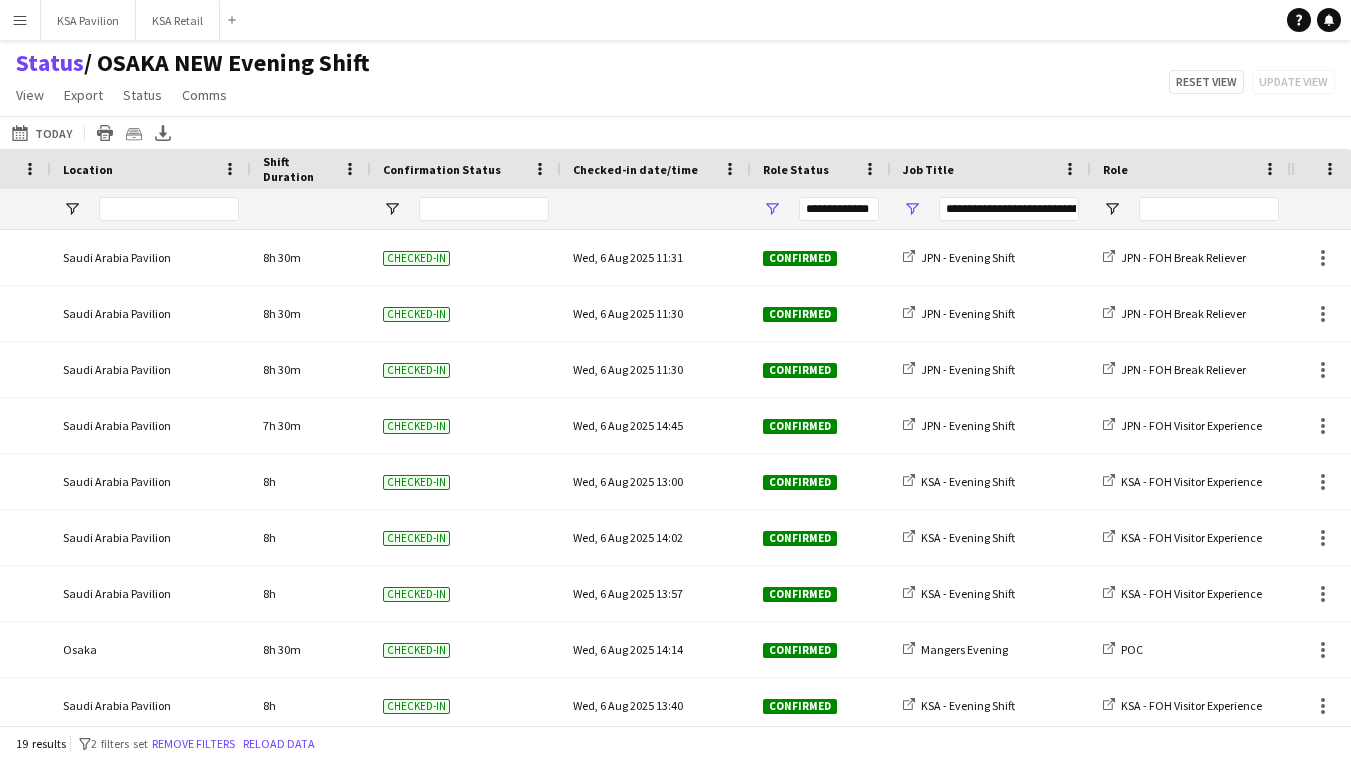 scroll, scrollTop: 214, scrollLeft: 0, axis: vertical 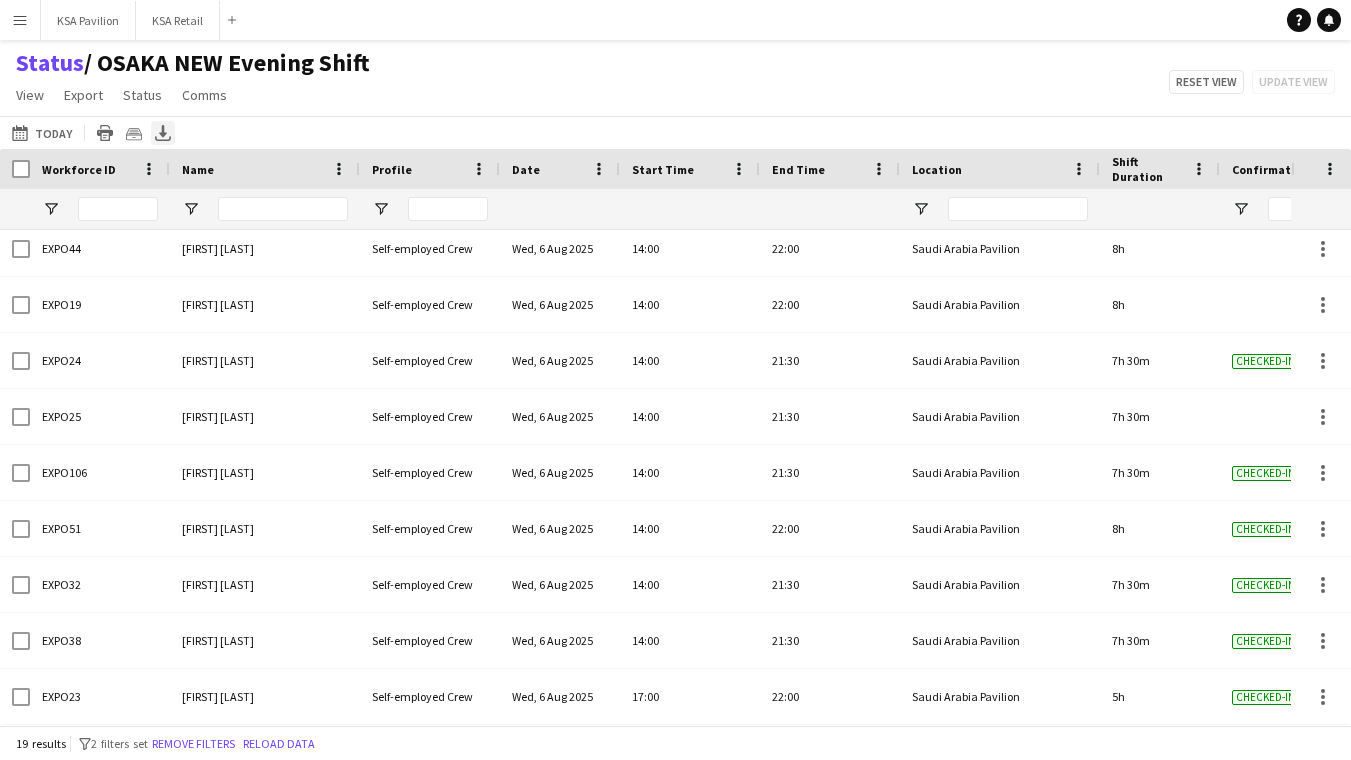 click 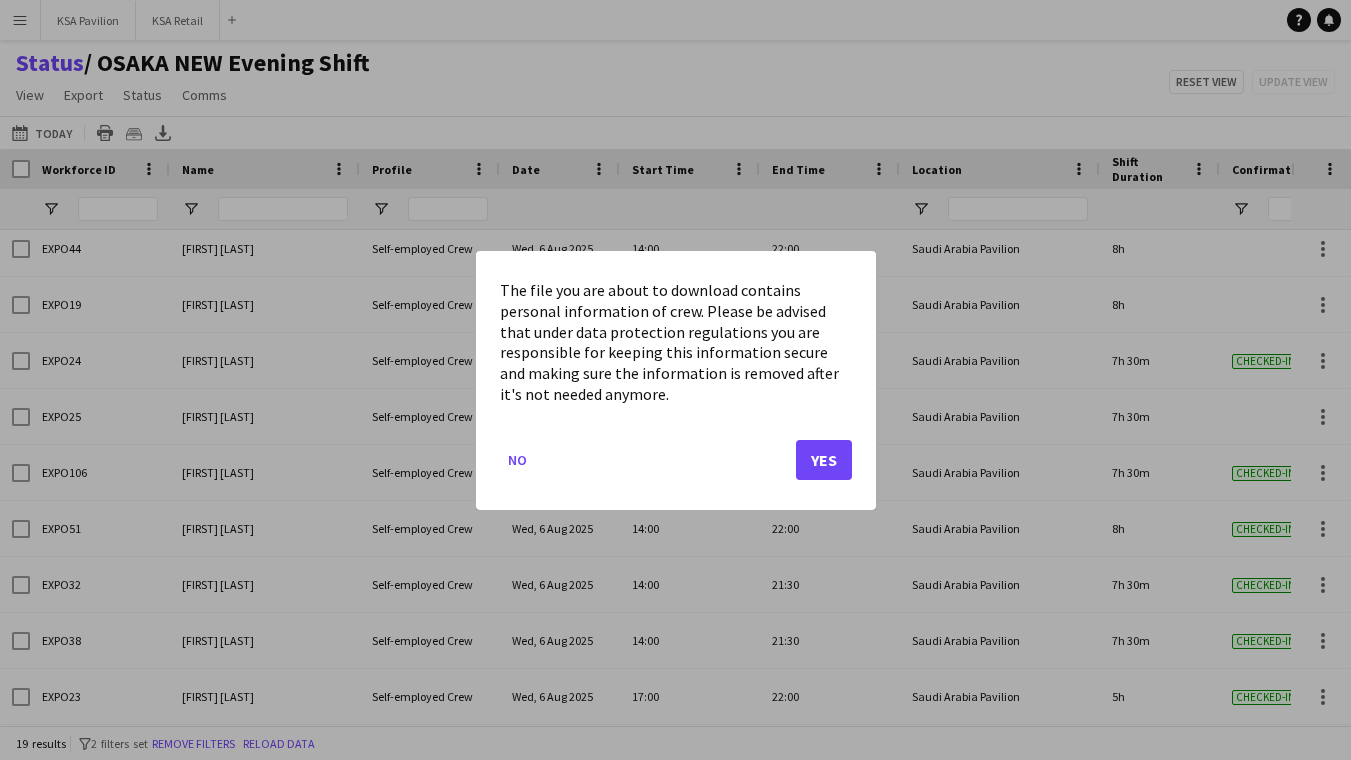 click on "Yes" 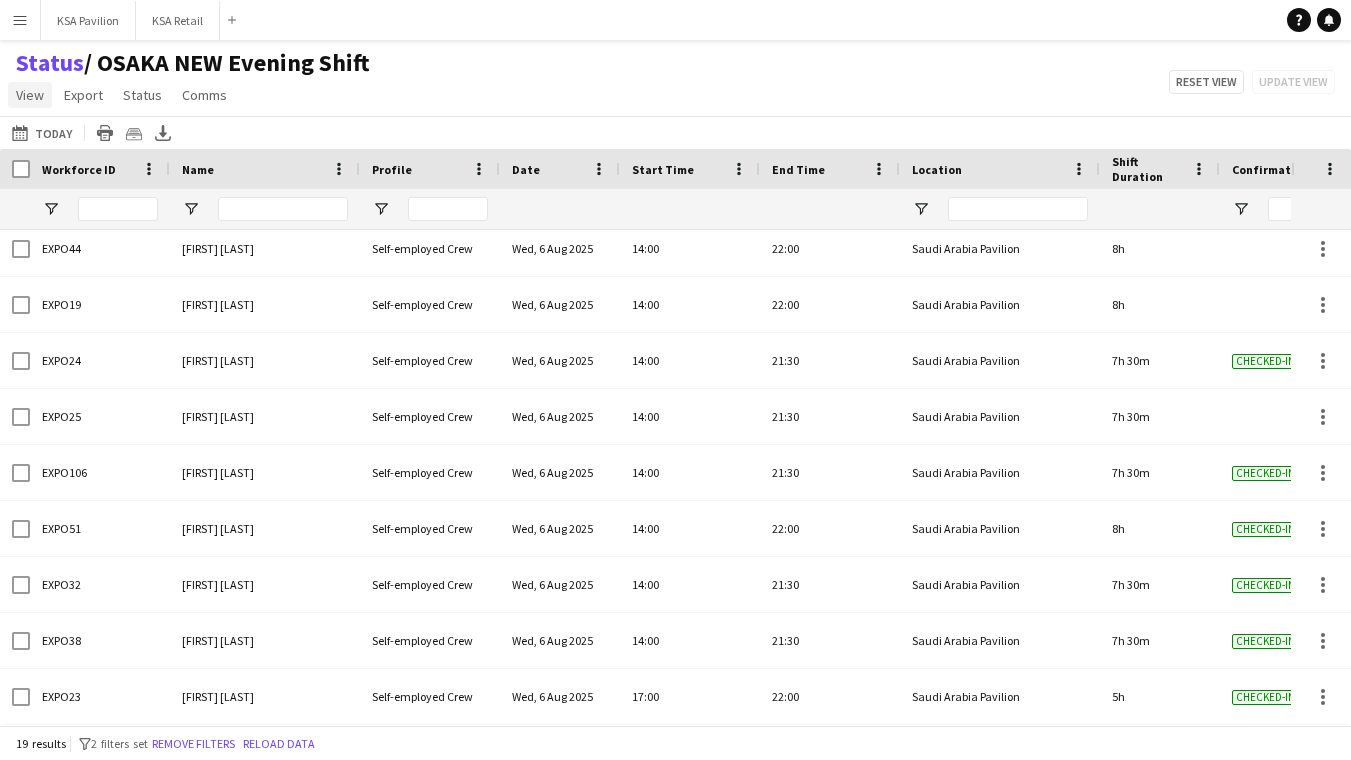 click on "View" 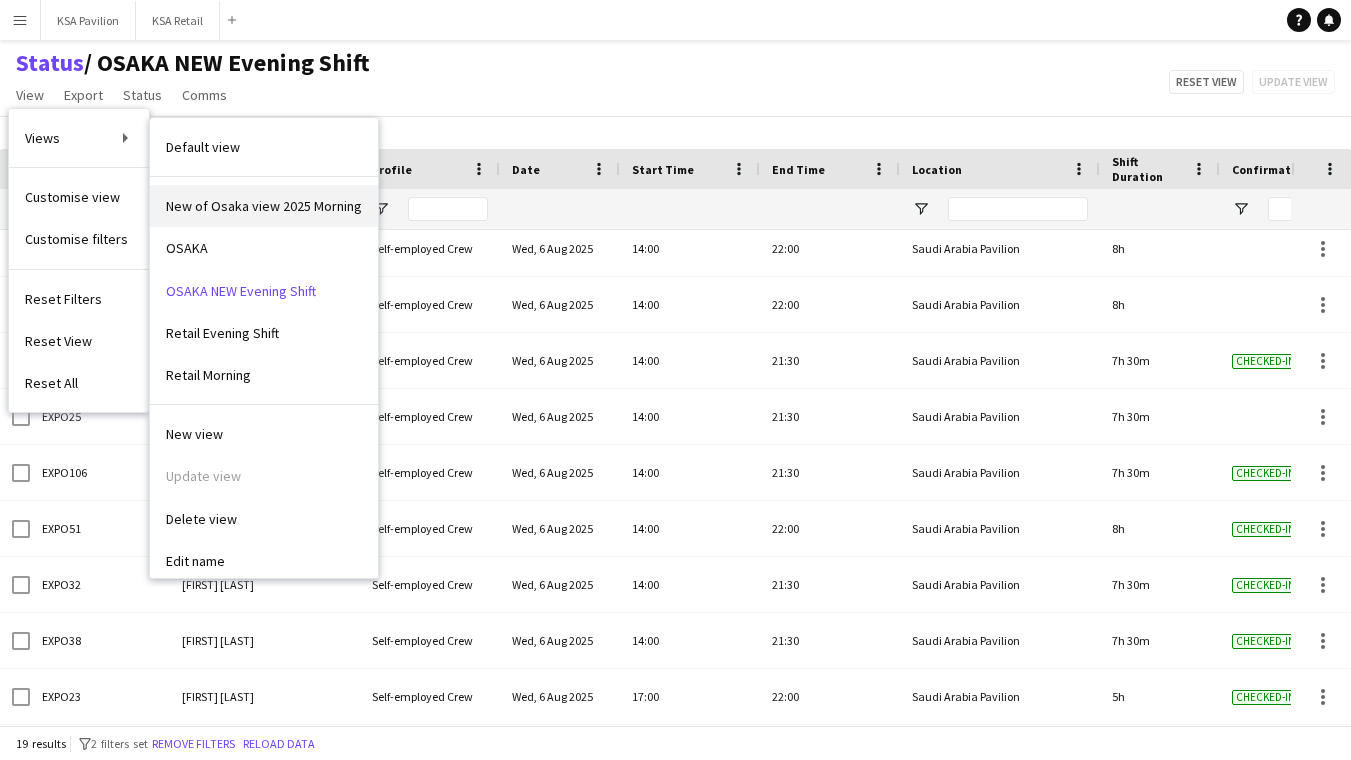 click on "New of Osaka view 2025 Morning" at bounding box center [264, 206] 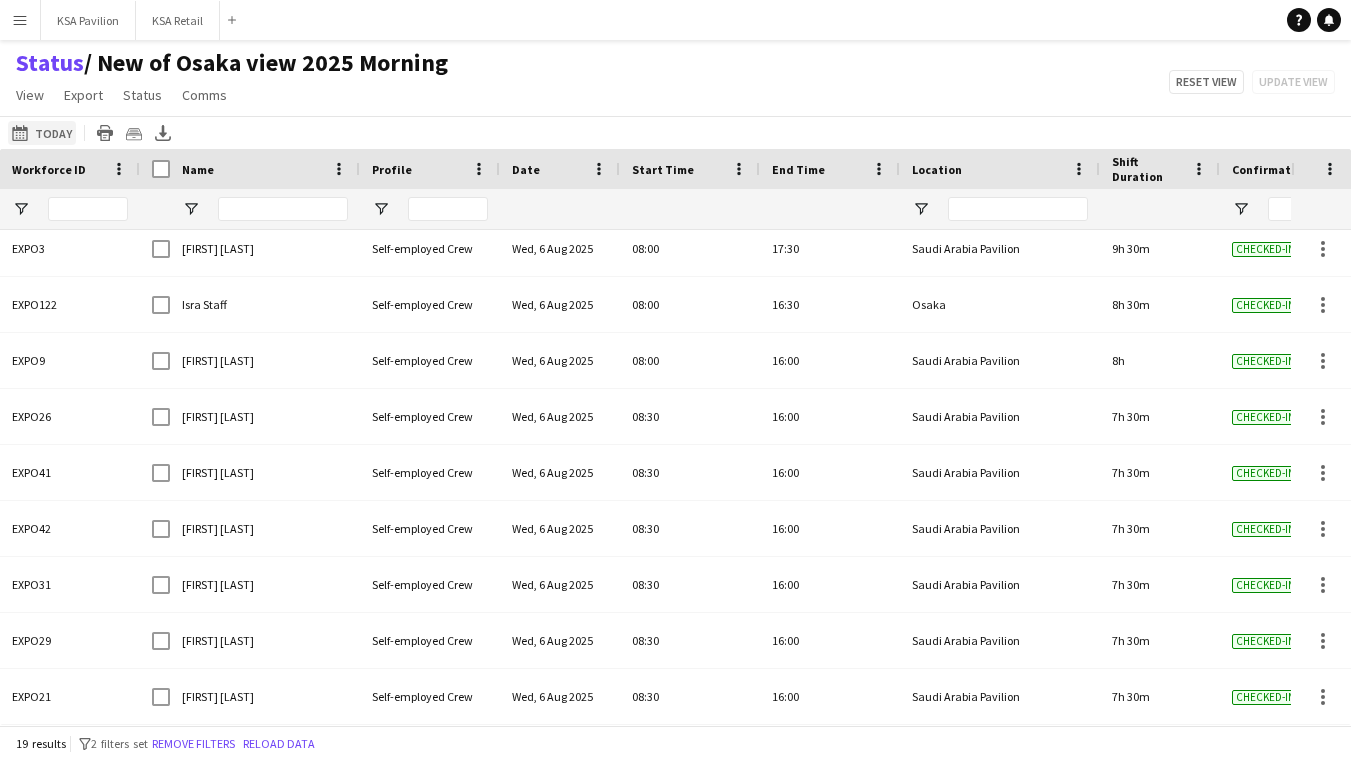 click on "[DATE] to [DATE]
Today" 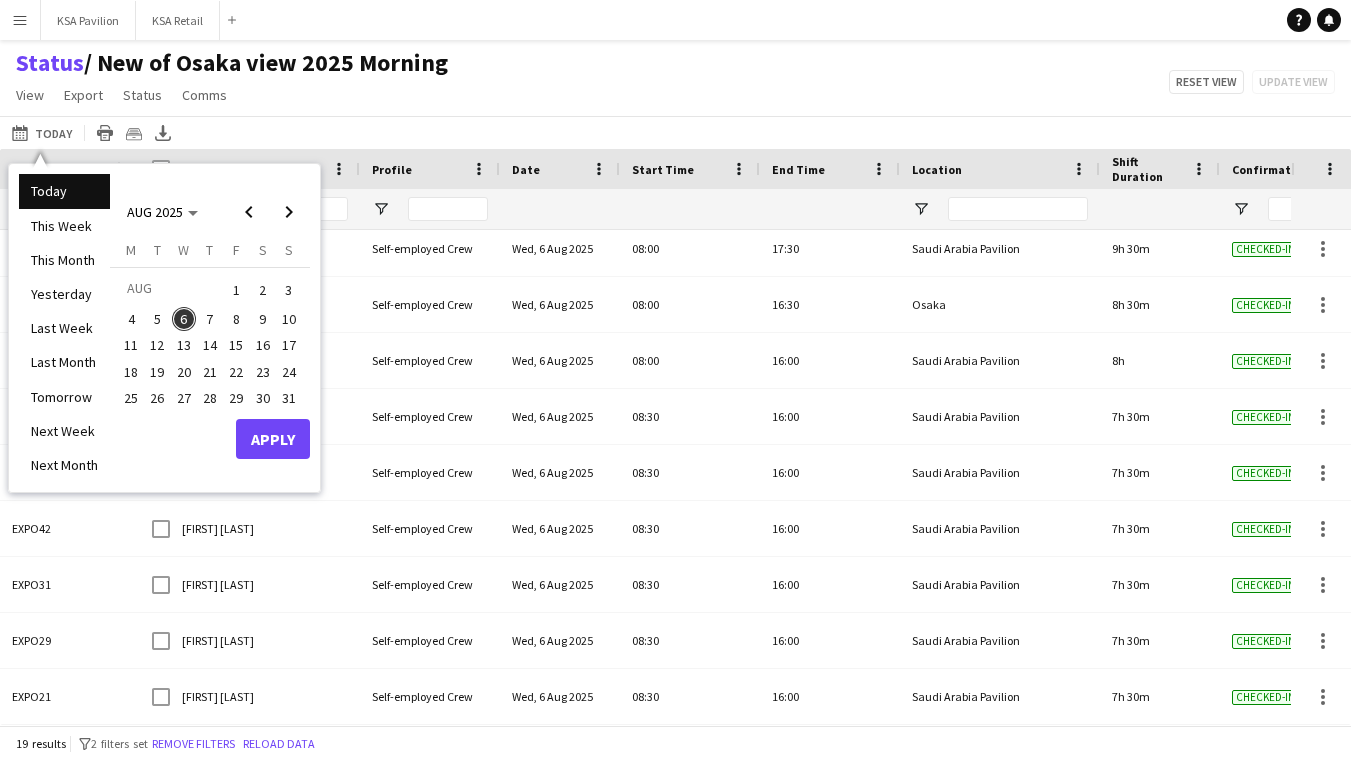 click on "7" at bounding box center [210, 319] 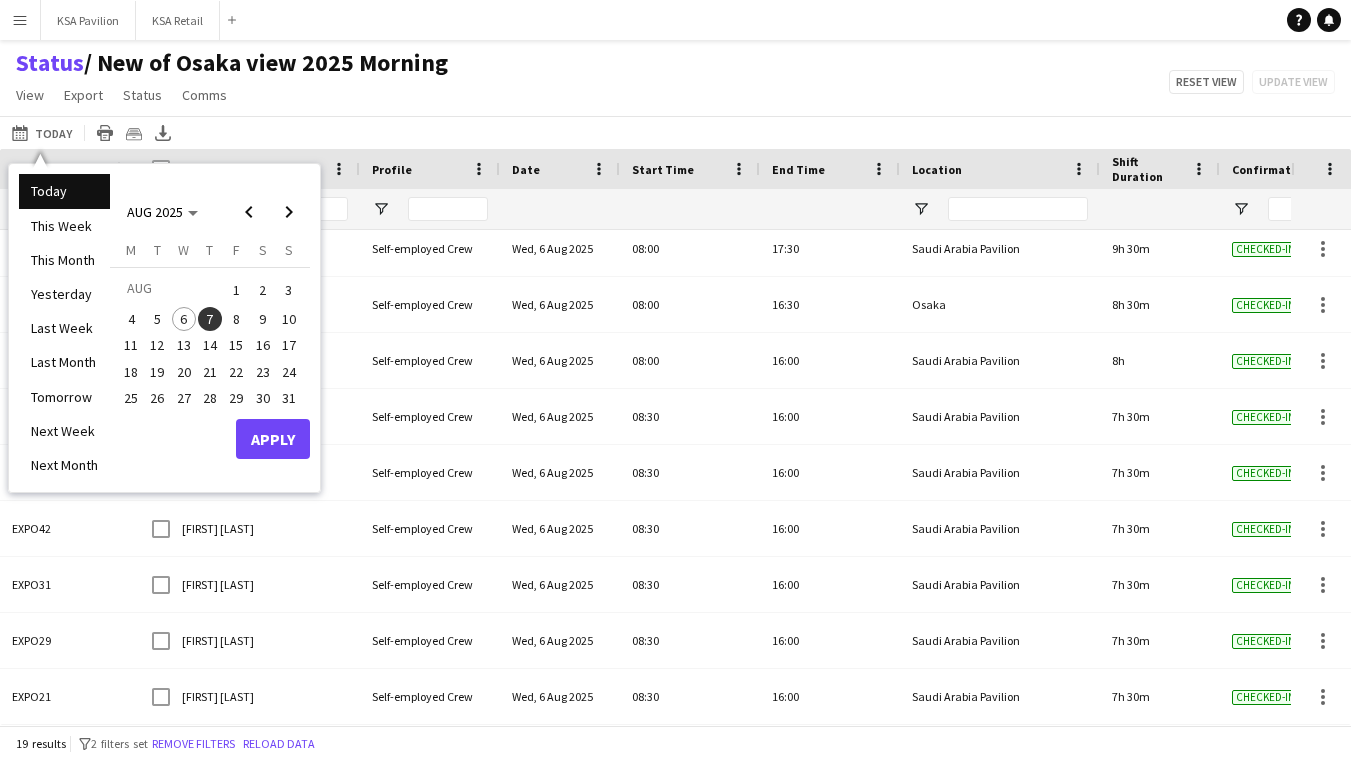 click on "Apply" at bounding box center [273, 439] 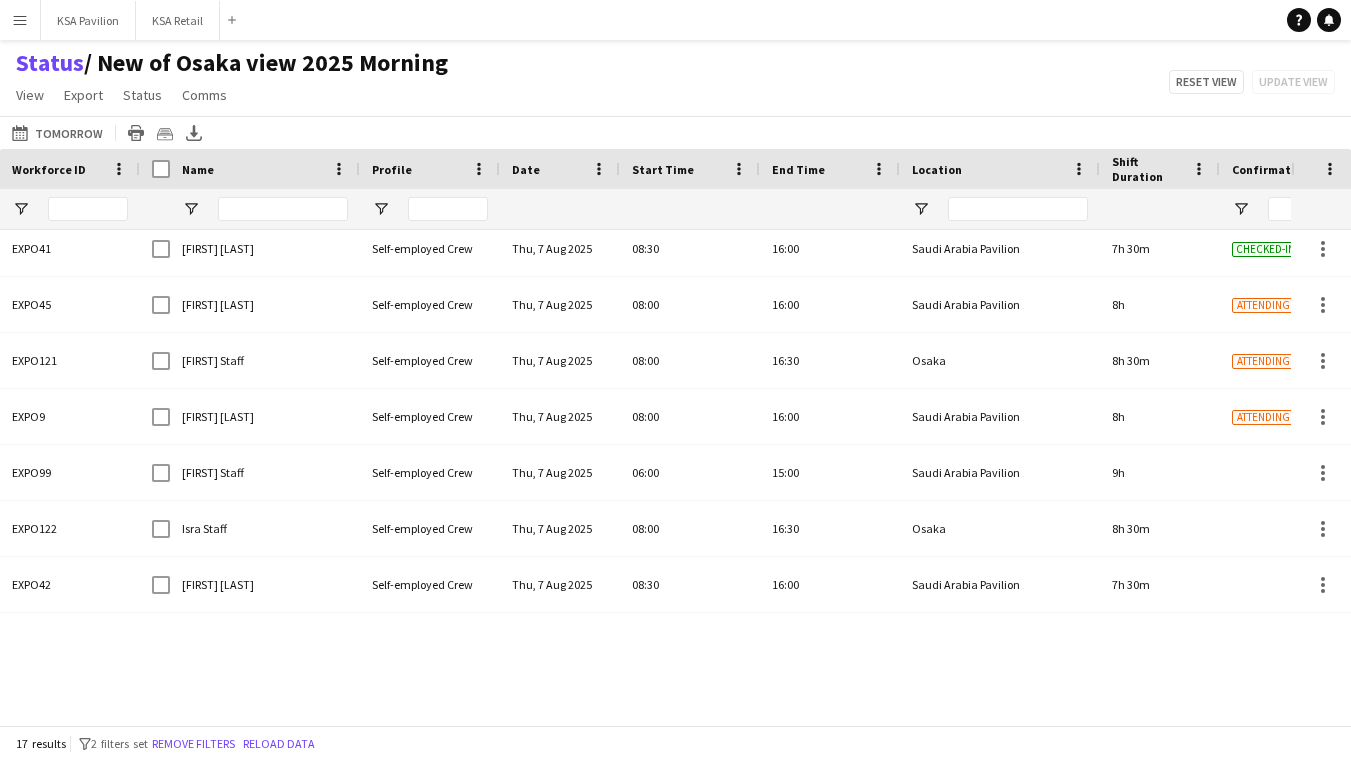 scroll, scrollTop: 457, scrollLeft: 0, axis: vertical 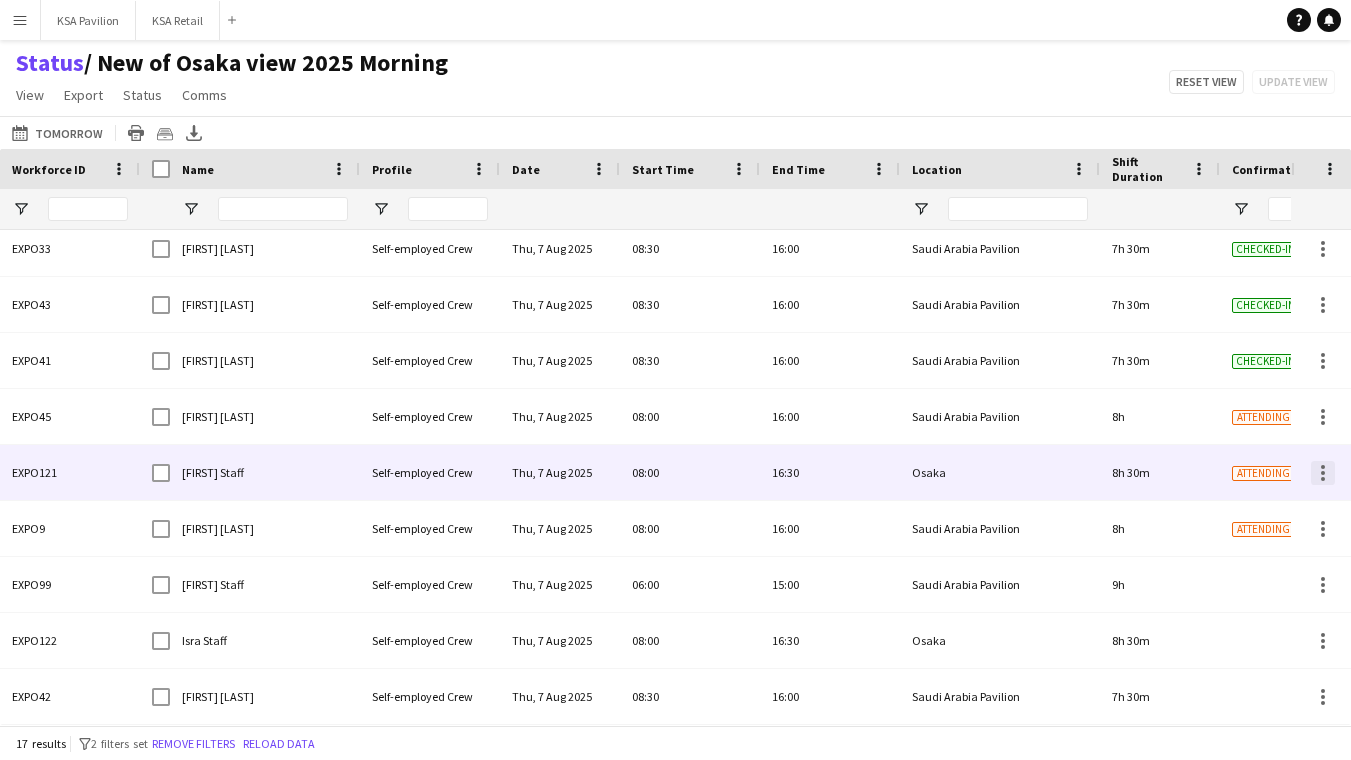 click at bounding box center (1323, 473) 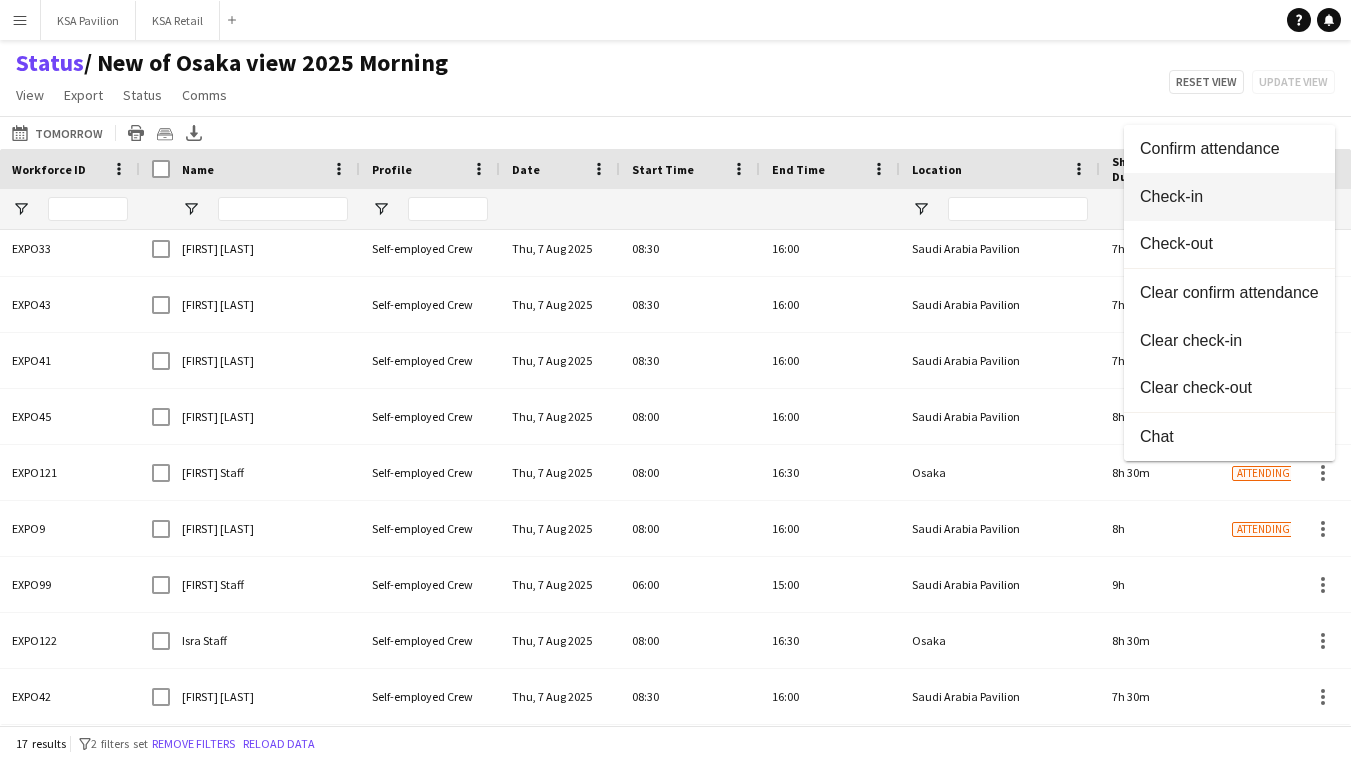 click on "Check-in" at bounding box center [1229, 196] 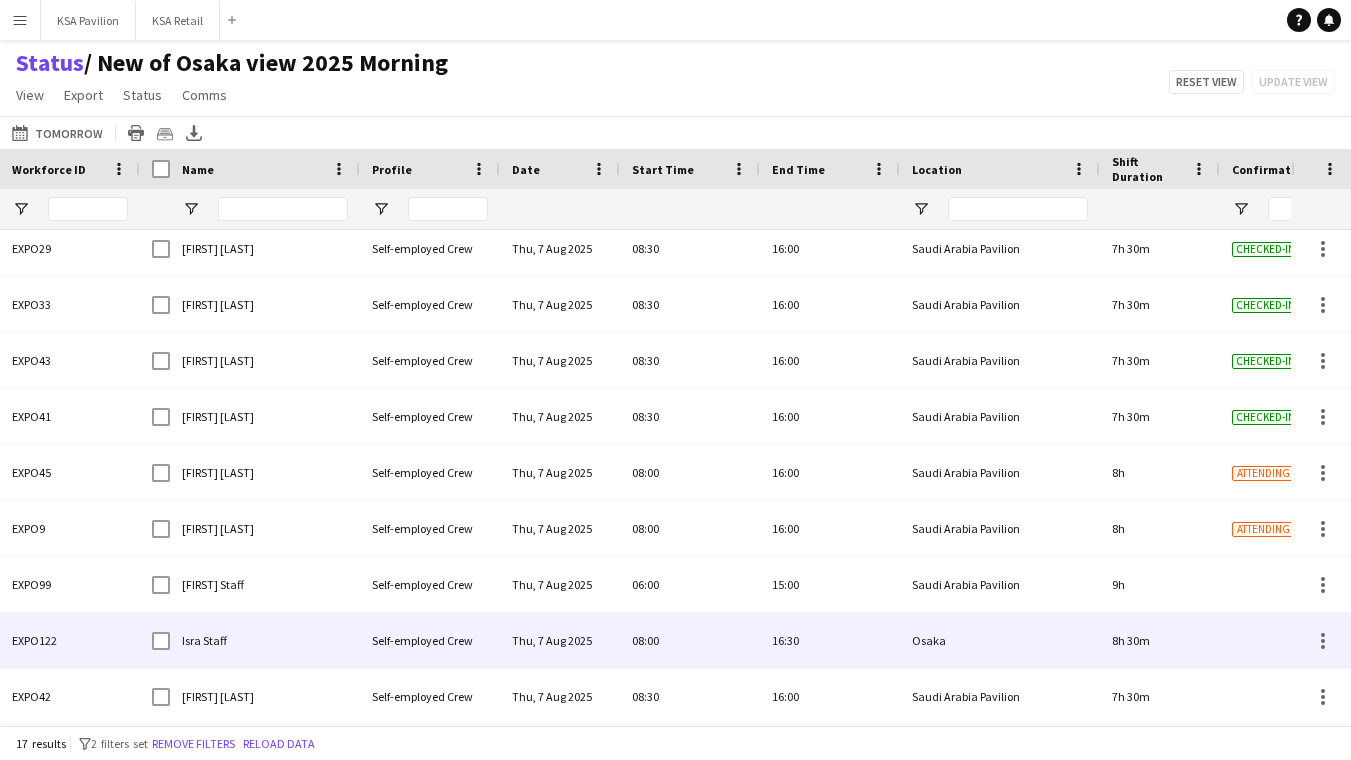 scroll, scrollTop: 0, scrollLeft: 0, axis: both 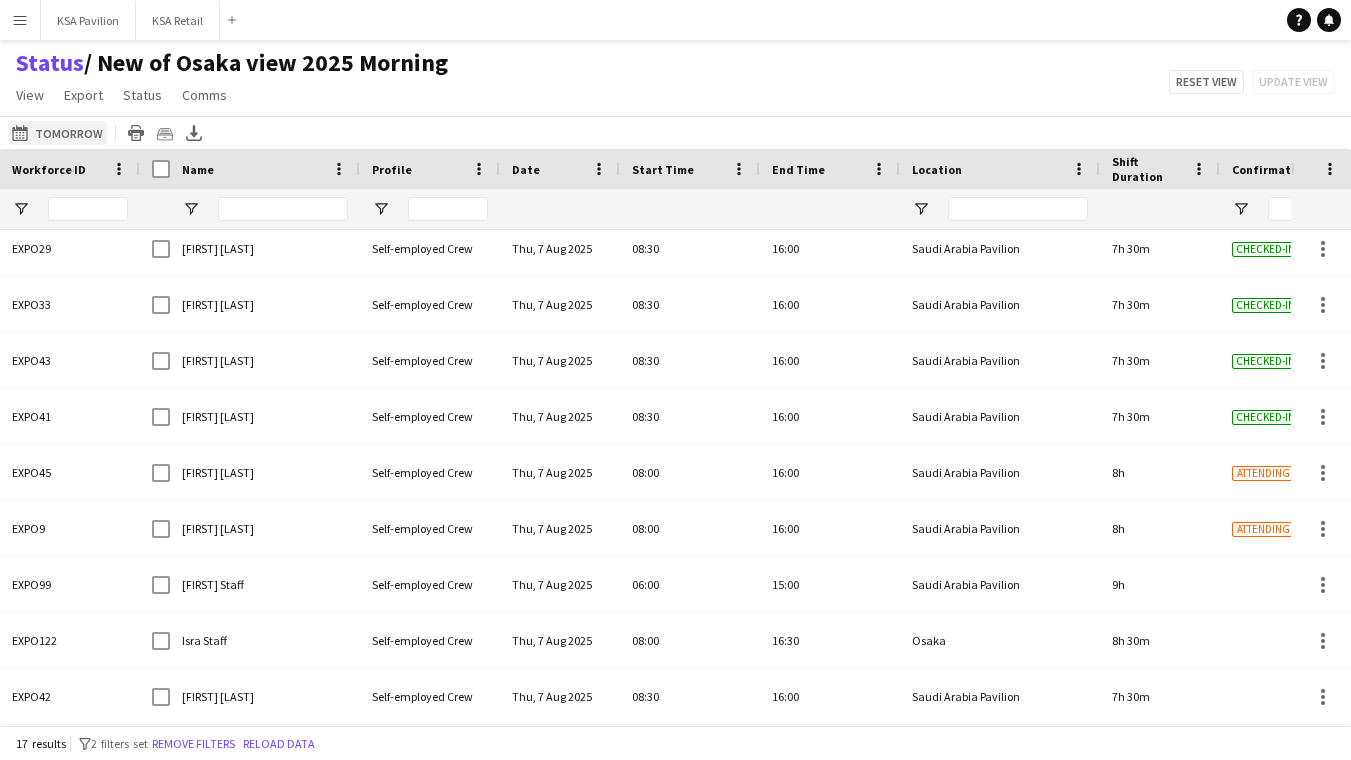 click on "[DATE] to [DATE]
Tomorrow" 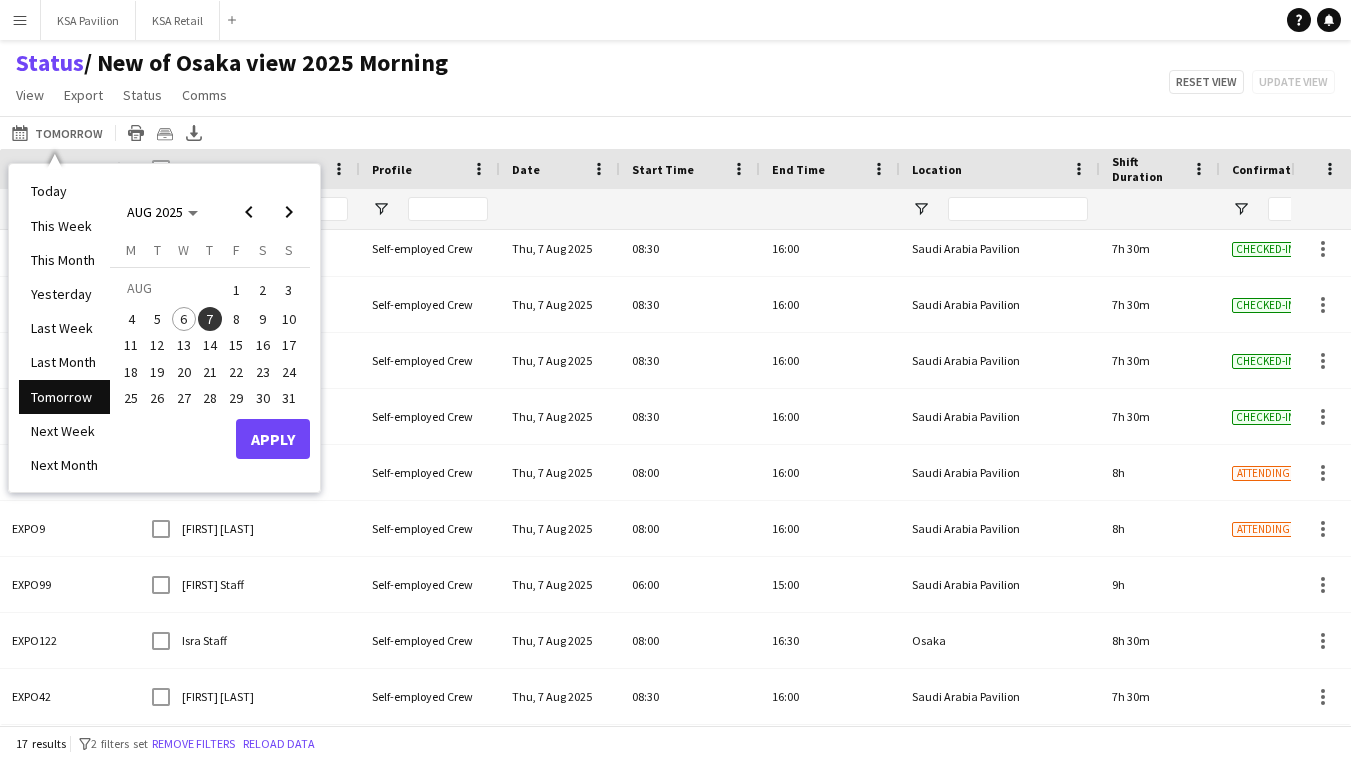 click on "7" at bounding box center [210, 319] 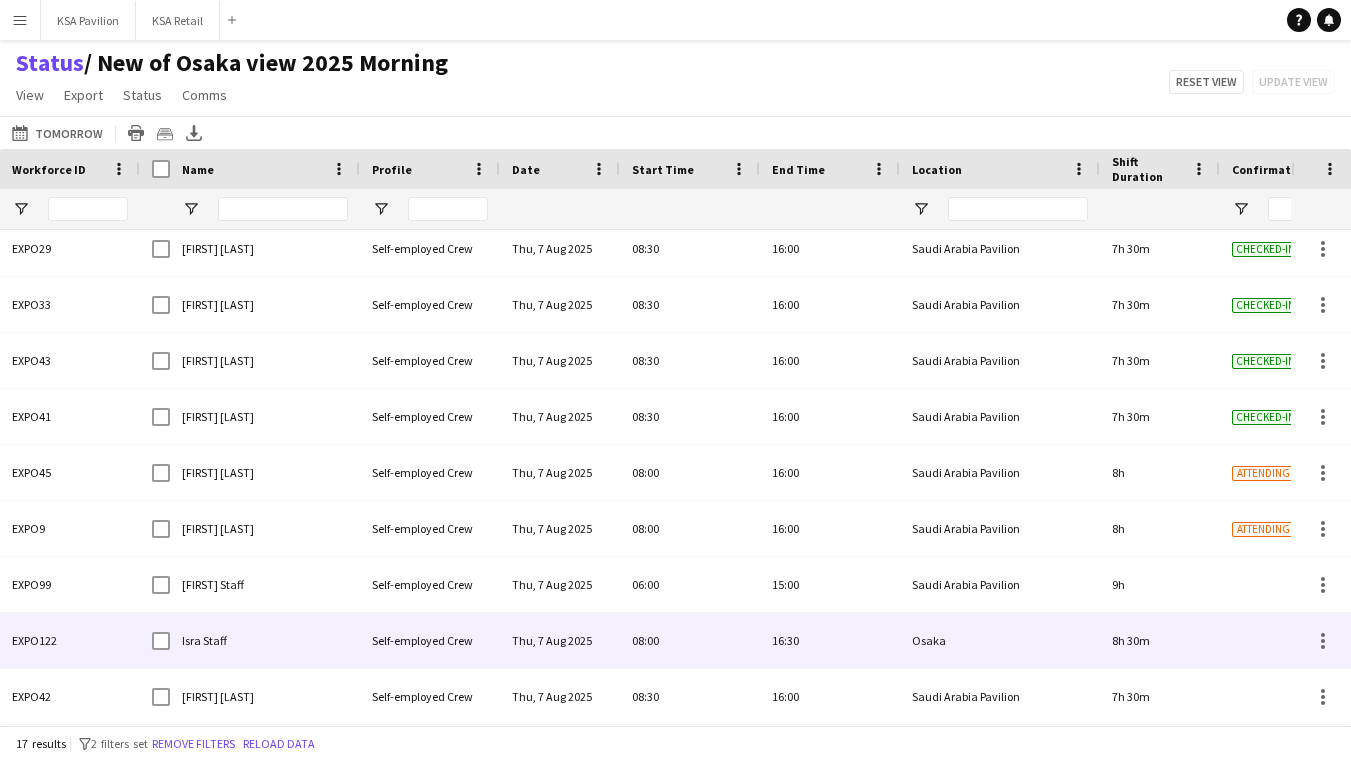 scroll, scrollTop: 0, scrollLeft: 0, axis: both 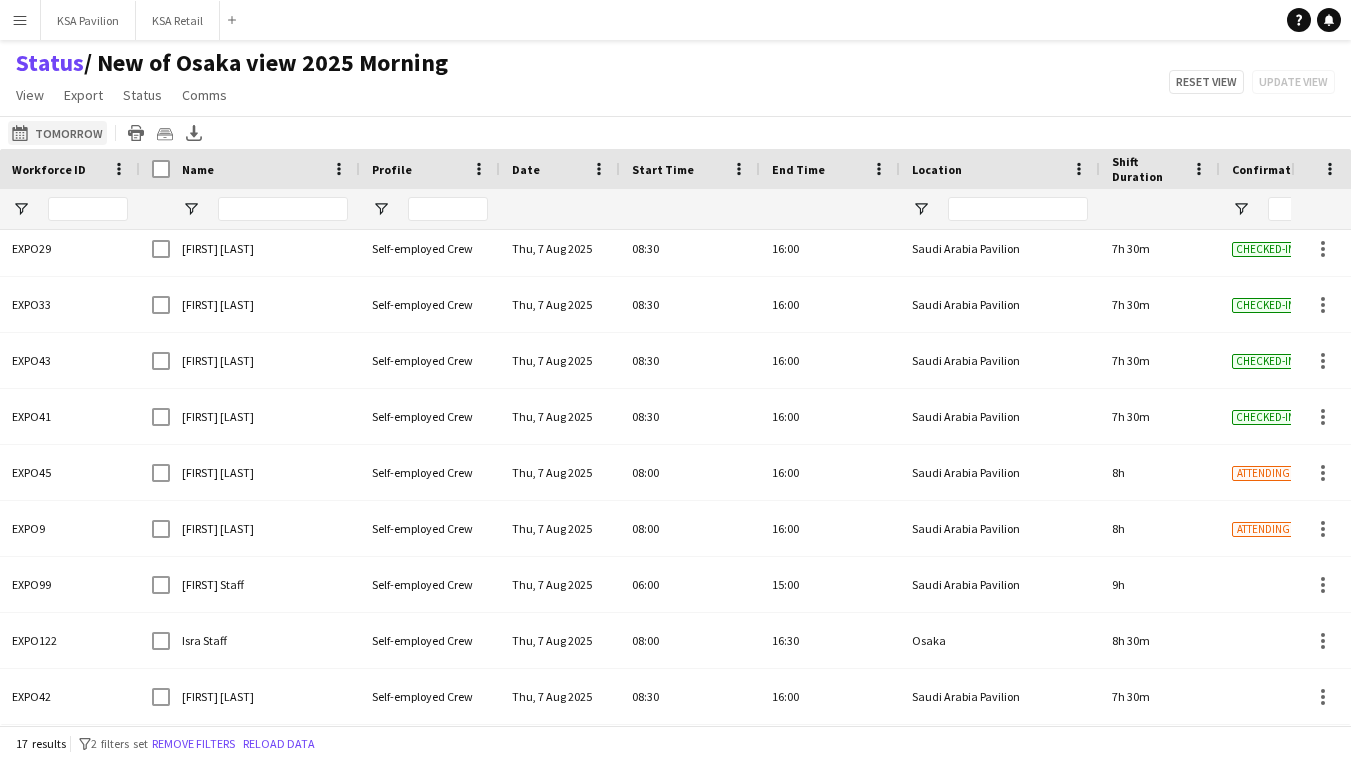 click on "[DATE] to [DATE]
Tomorrow" 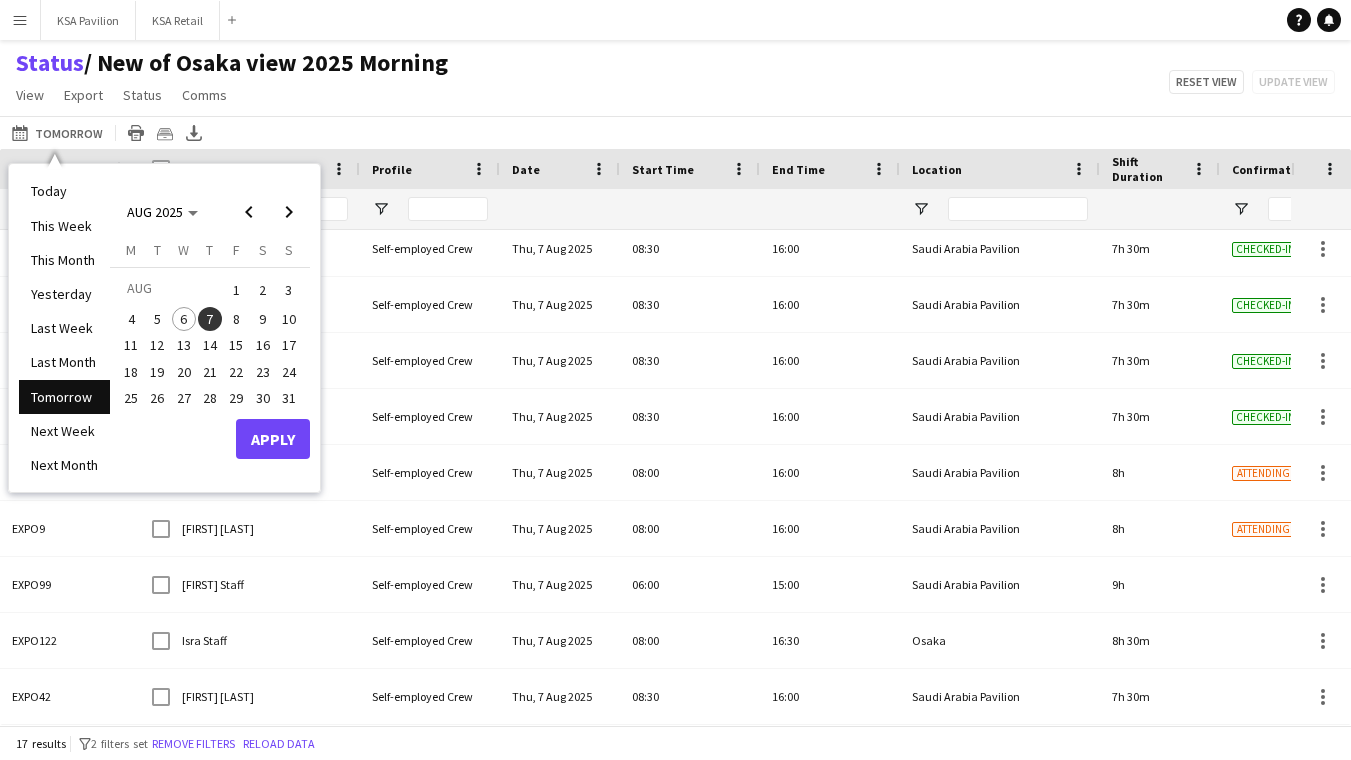 click on "Apply" at bounding box center [273, 439] 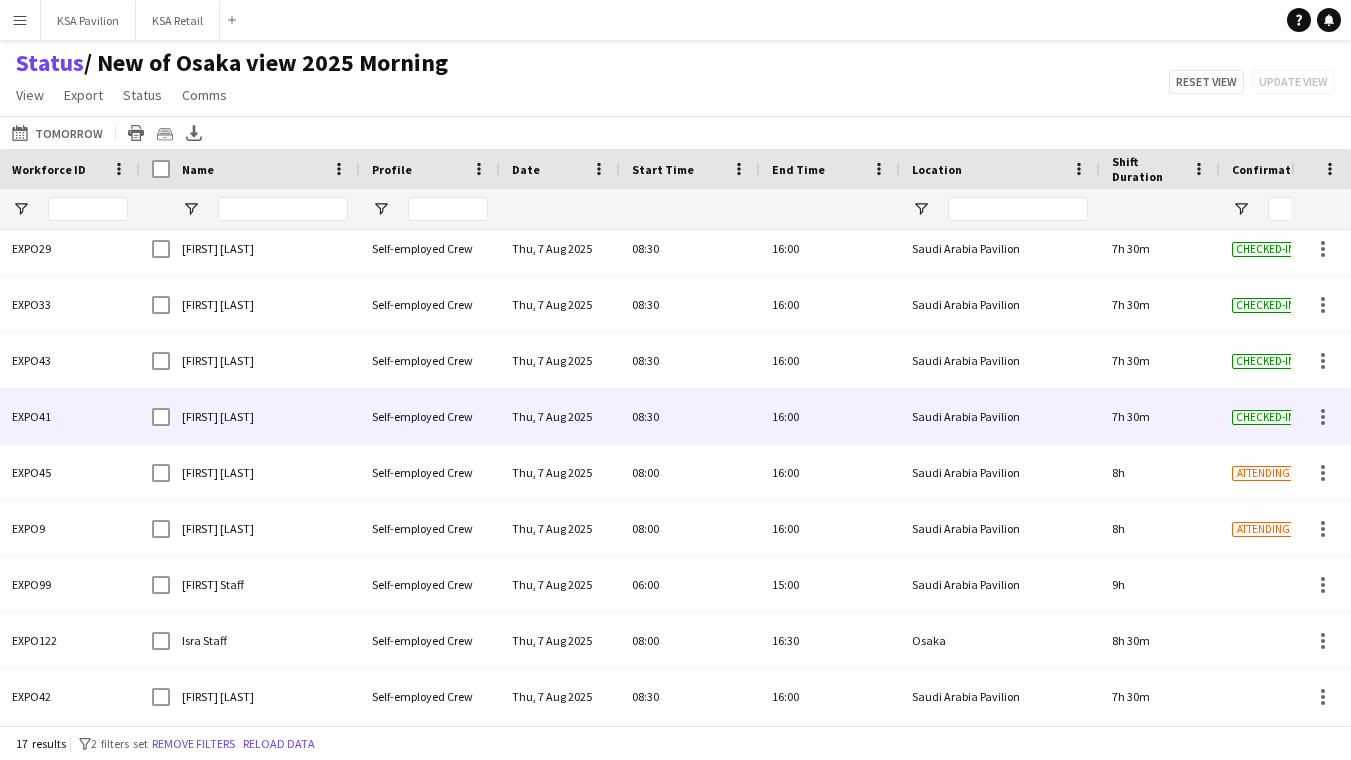 scroll, scrollTop: 0, scrollLeft: 0, axis: both 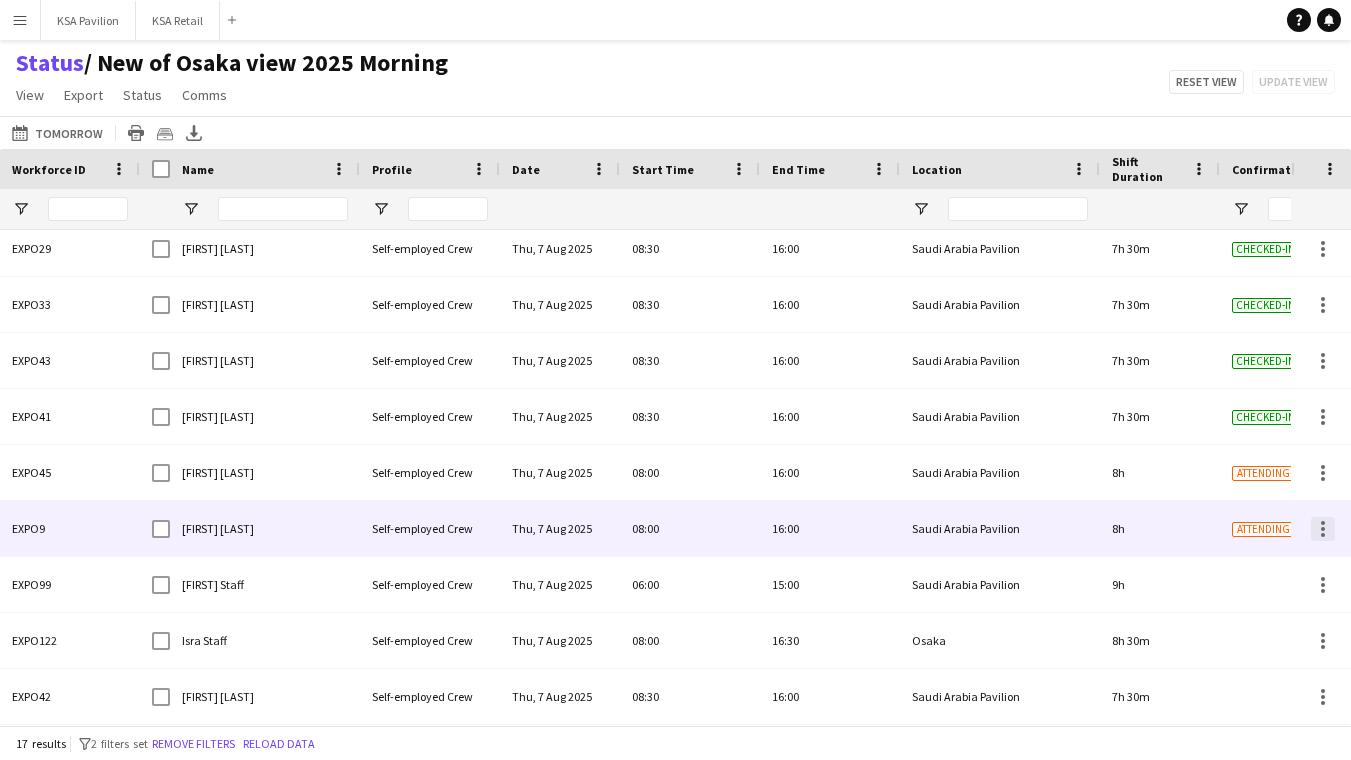 click at bounding box center [1323, 529] 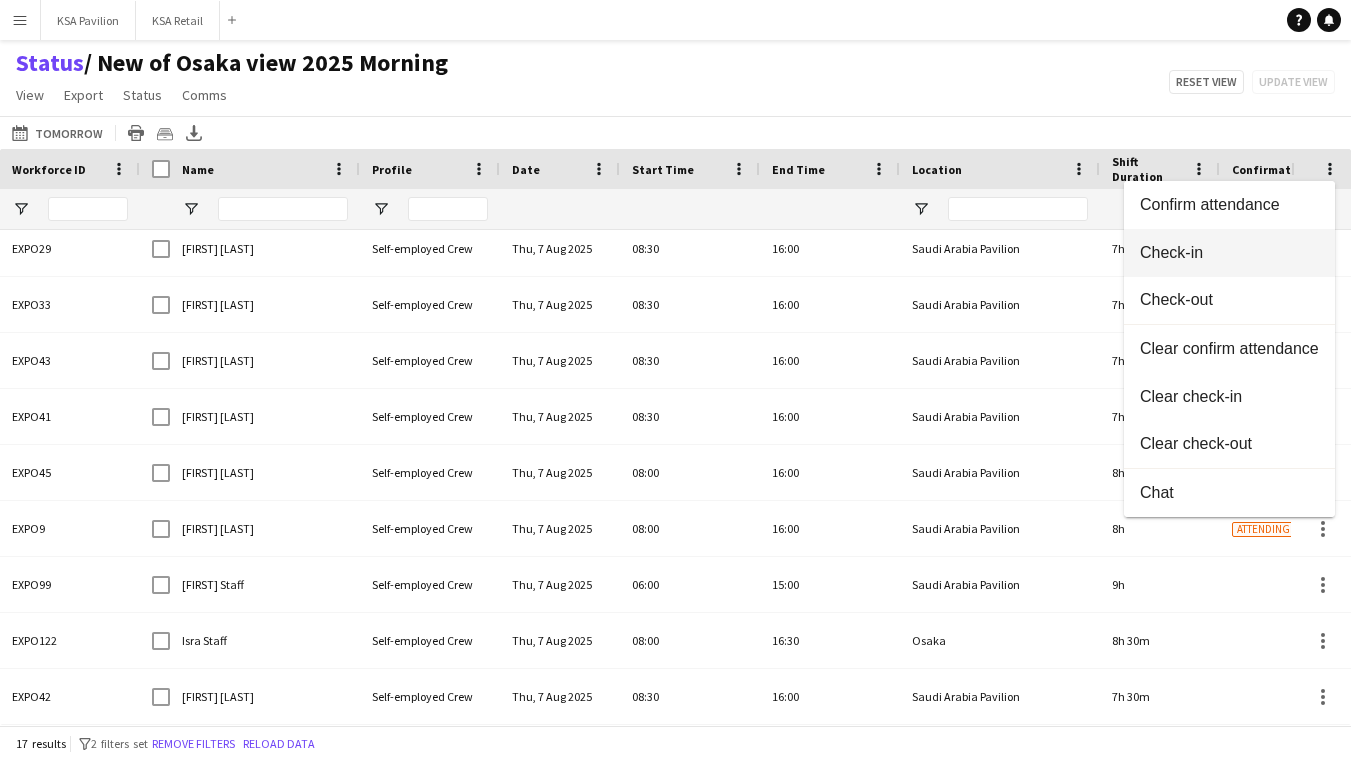 click on "Check-in" at bounding box center (1229, 252) 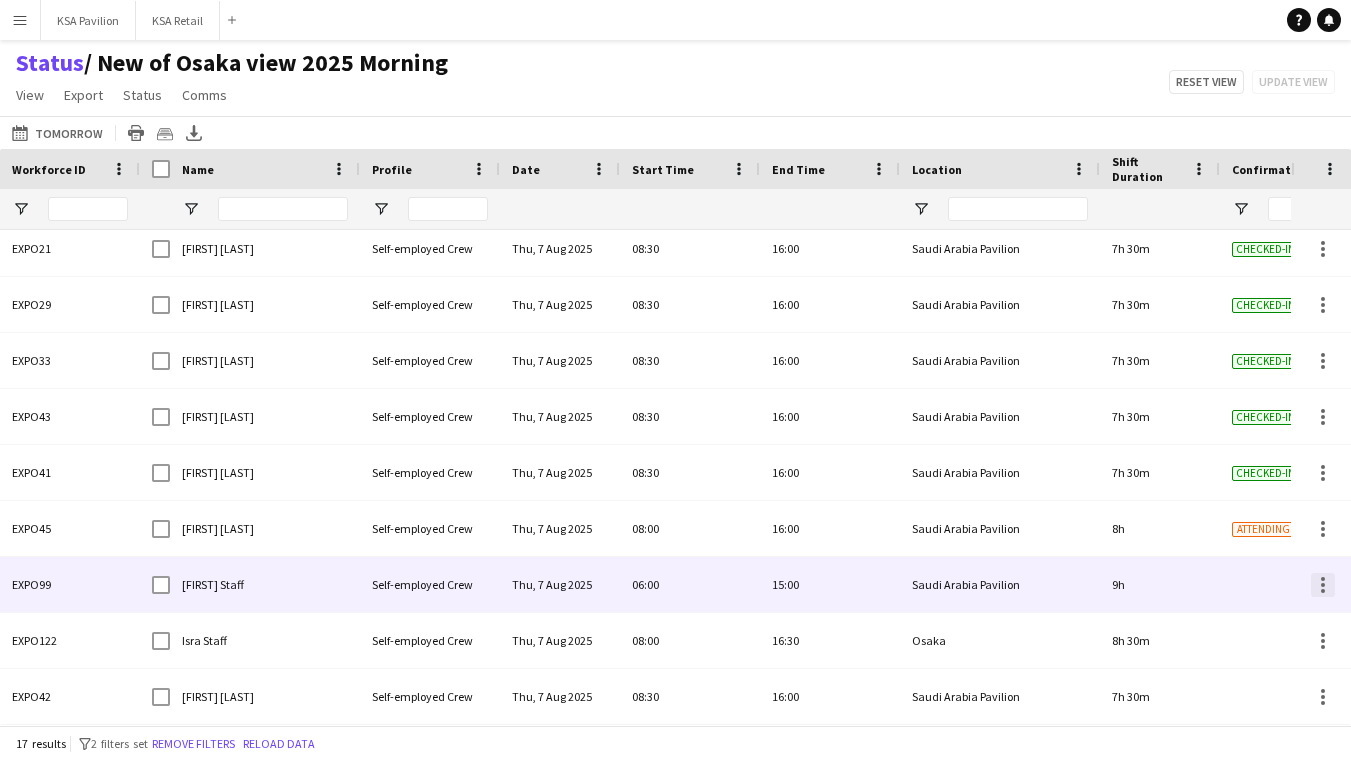 click at bounding box center [1323, 585] 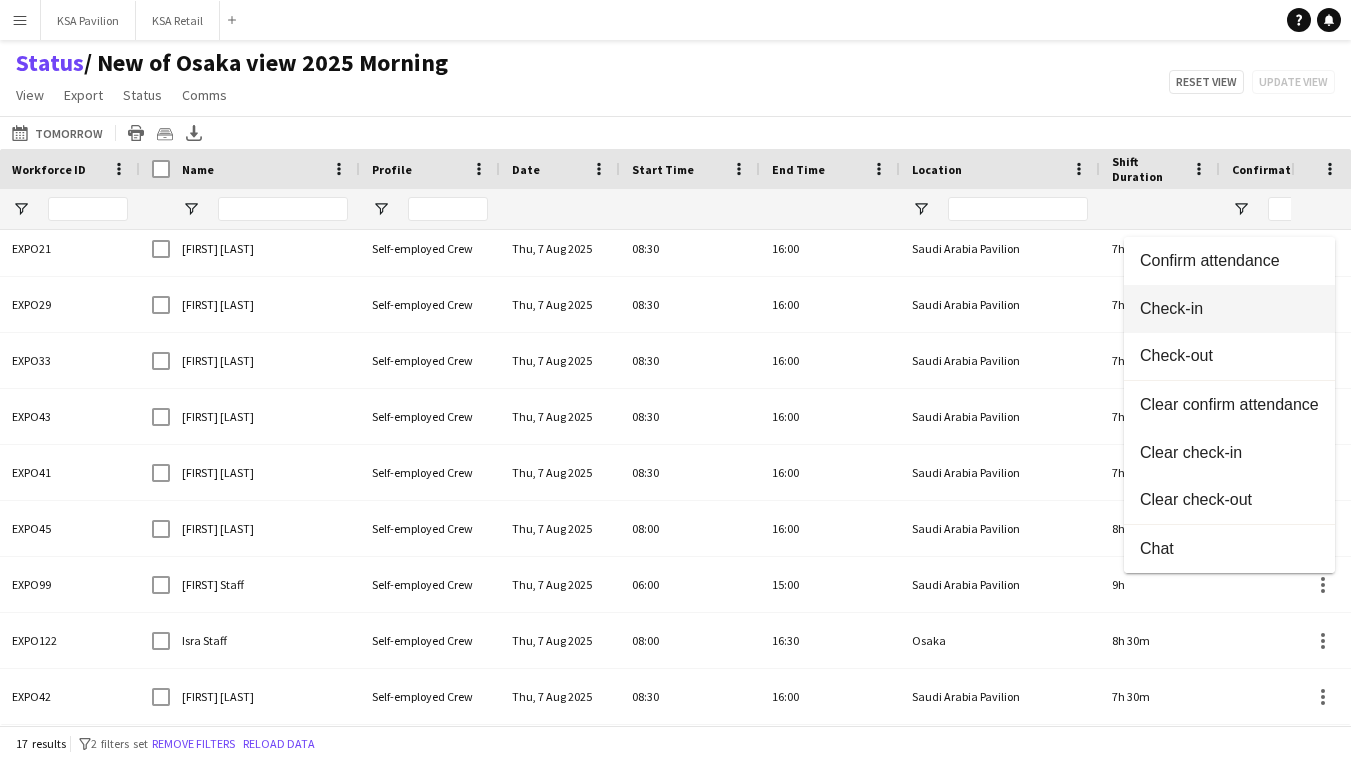 click on "Check-in" at bounding box center [1229, 308] 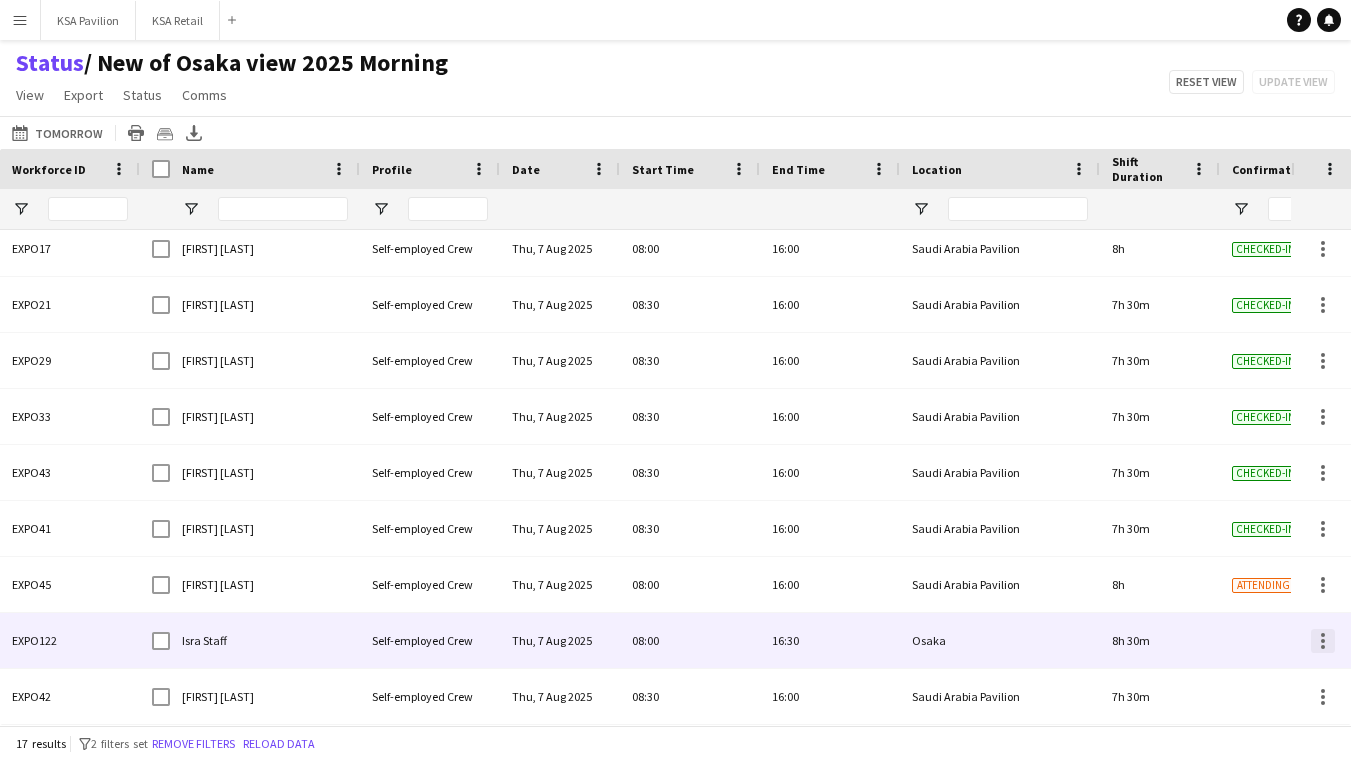 click at bounding box center [1323, 647] 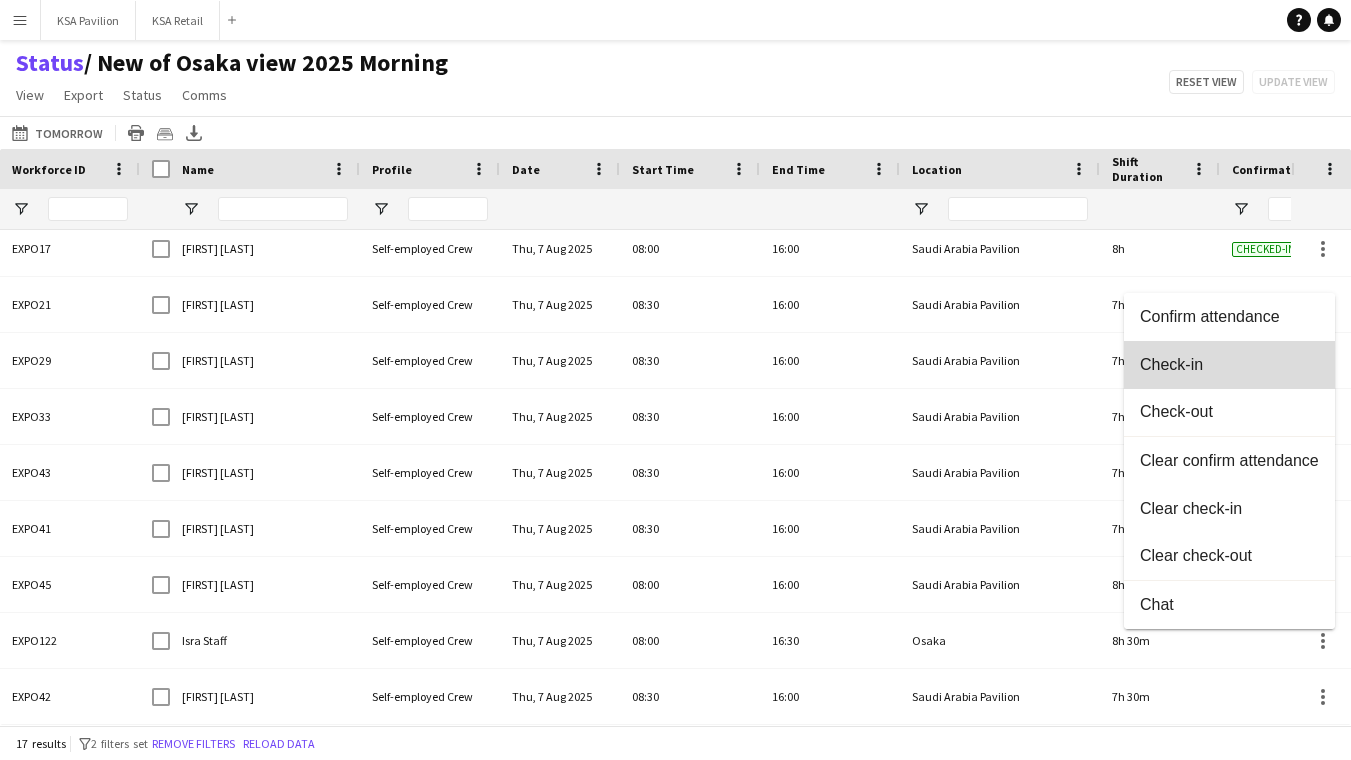 click on "Check-in" at bounding box center (1229, 365) 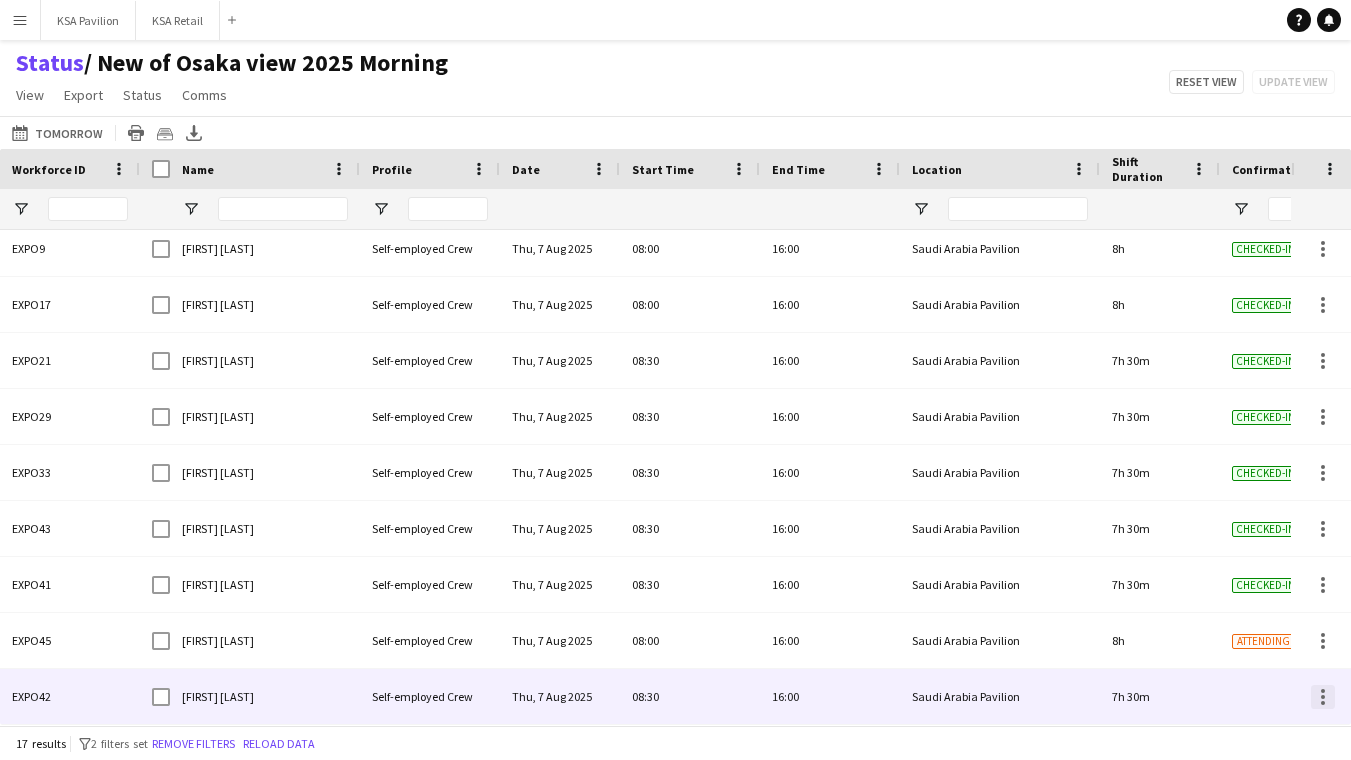 click at bounding box center [1323, 691] 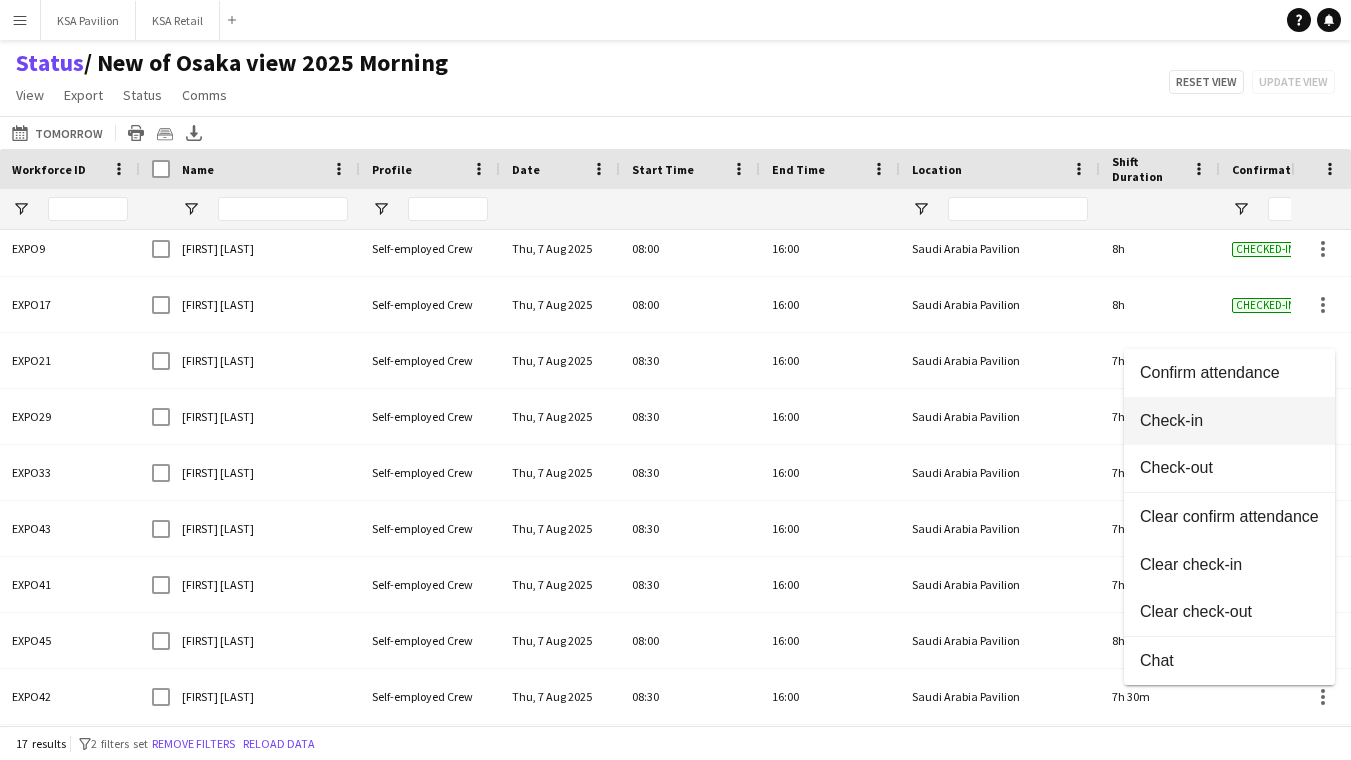 click on "Check-in" at bounding box center (1229, 420) 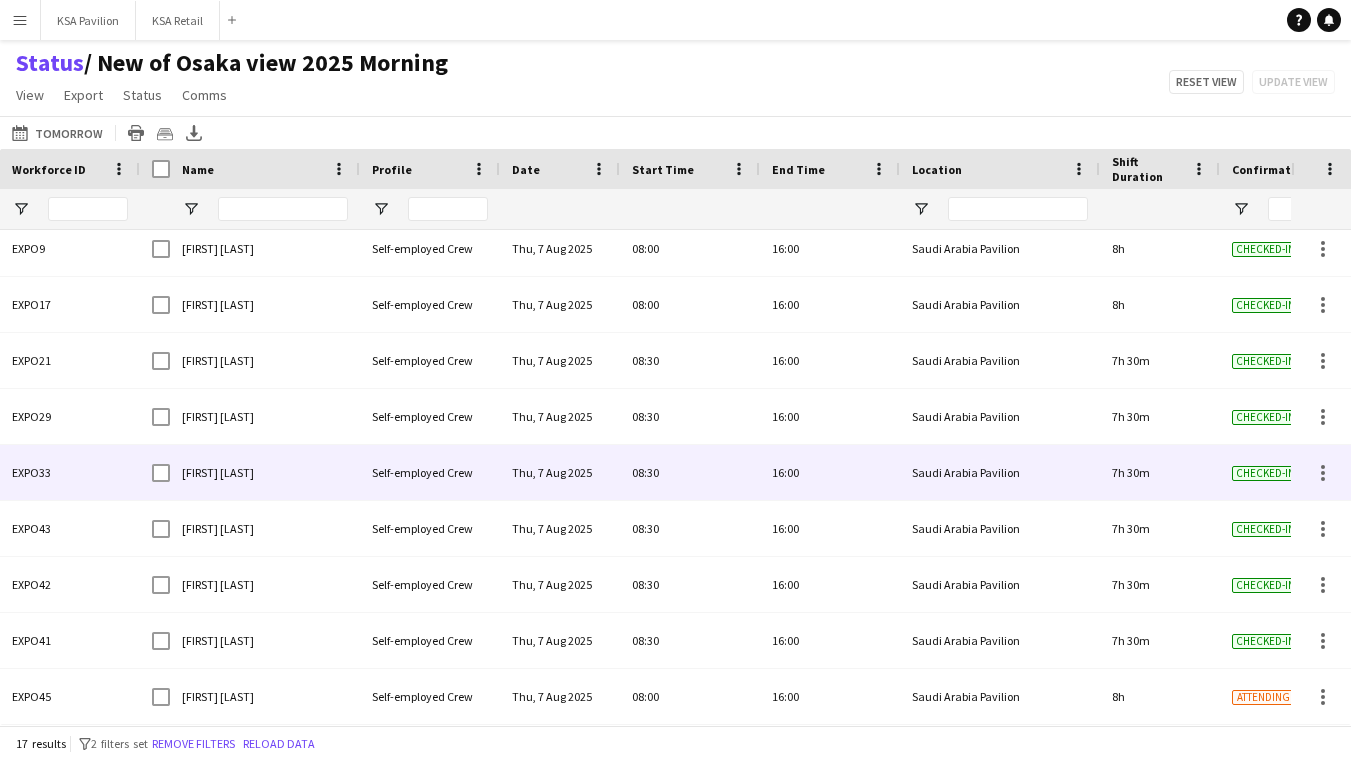 scroll, scrollTop: 329, scrollLeft: 0, axis: vertical 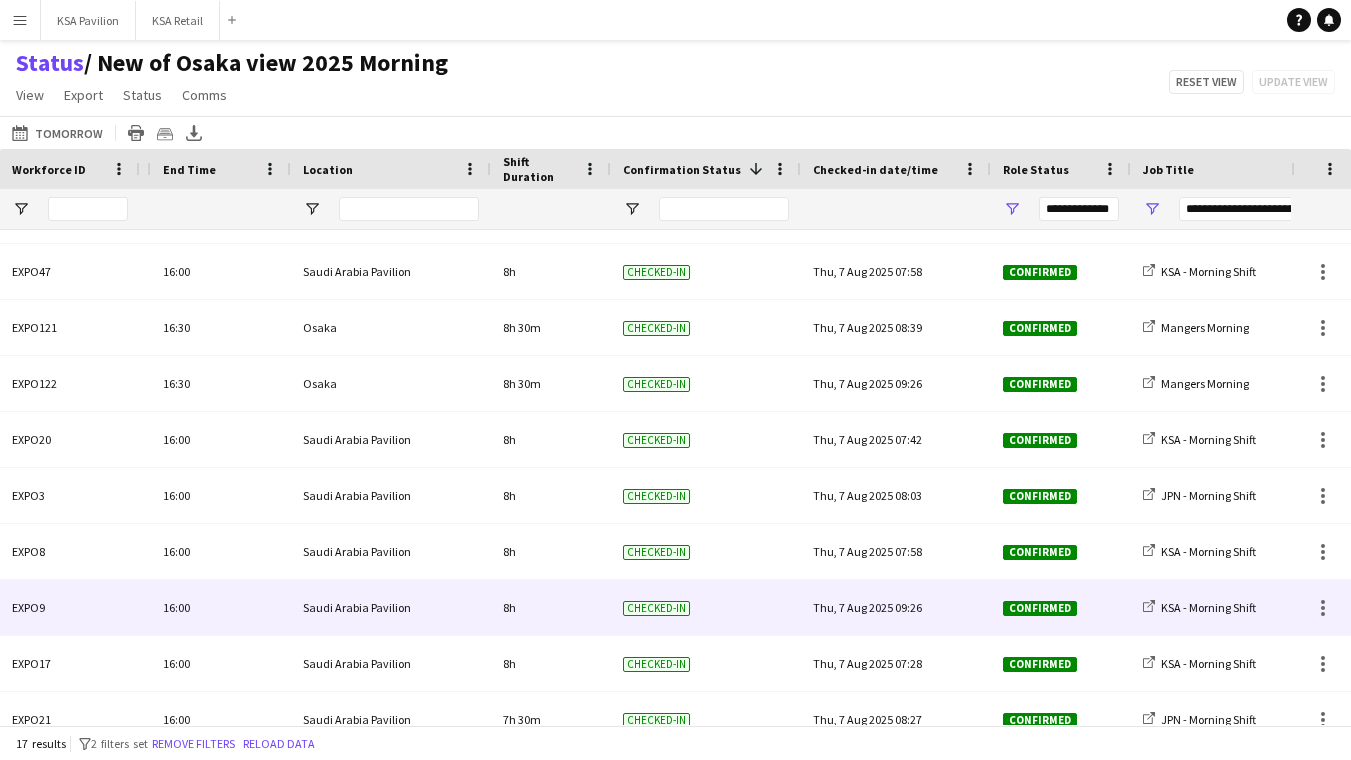 click on "Thu, 7 Aug 2025 09:26" at bounding box center [896, 607] 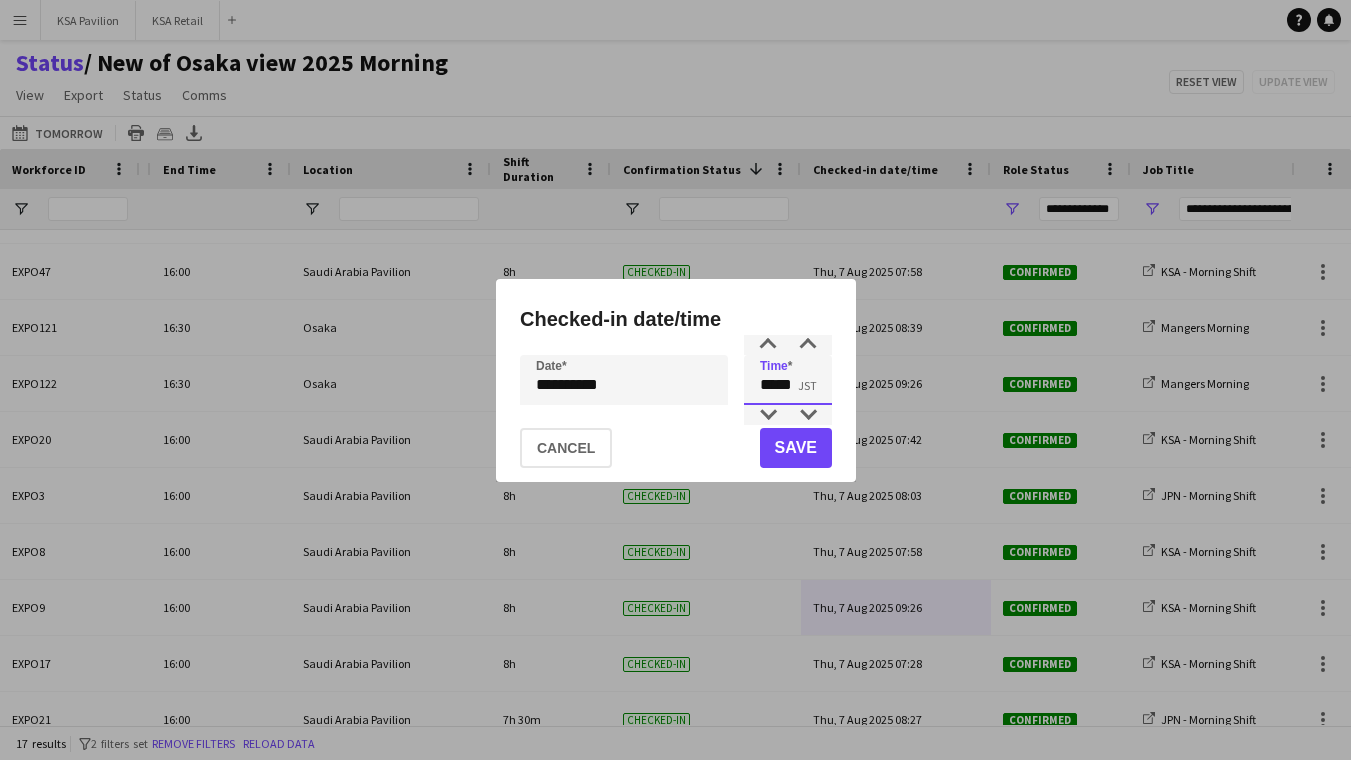 click on "*****" at bounding box center [788, 380] 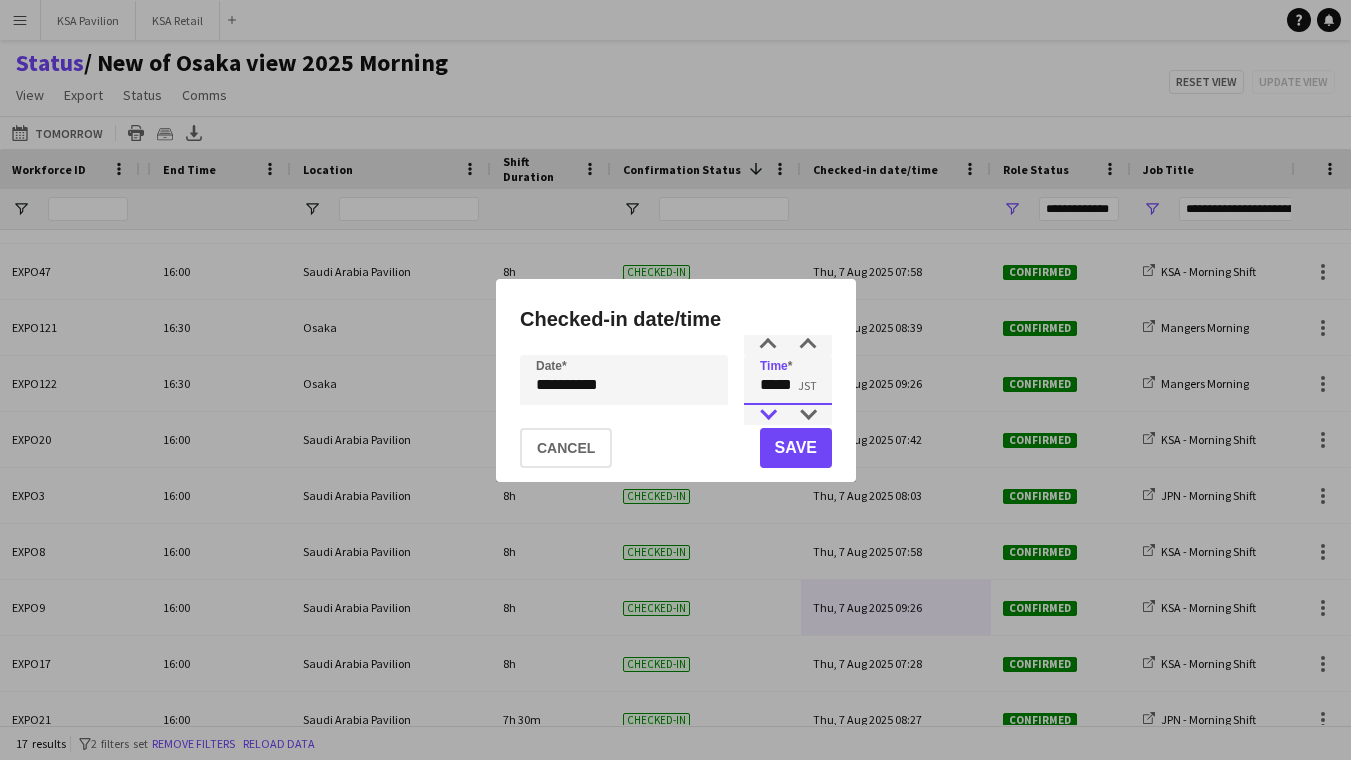 click at bounding box center (768, 415) 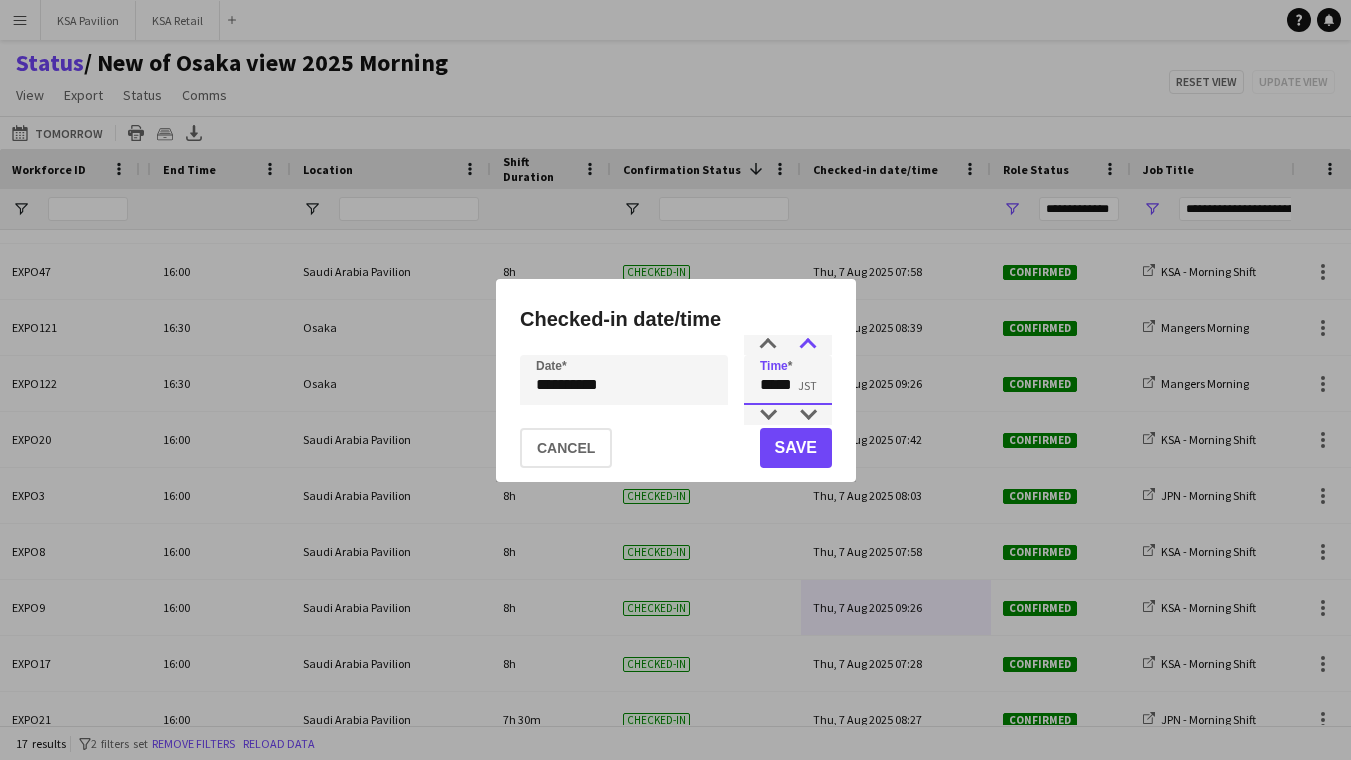 click at bounding box center [808, 345] 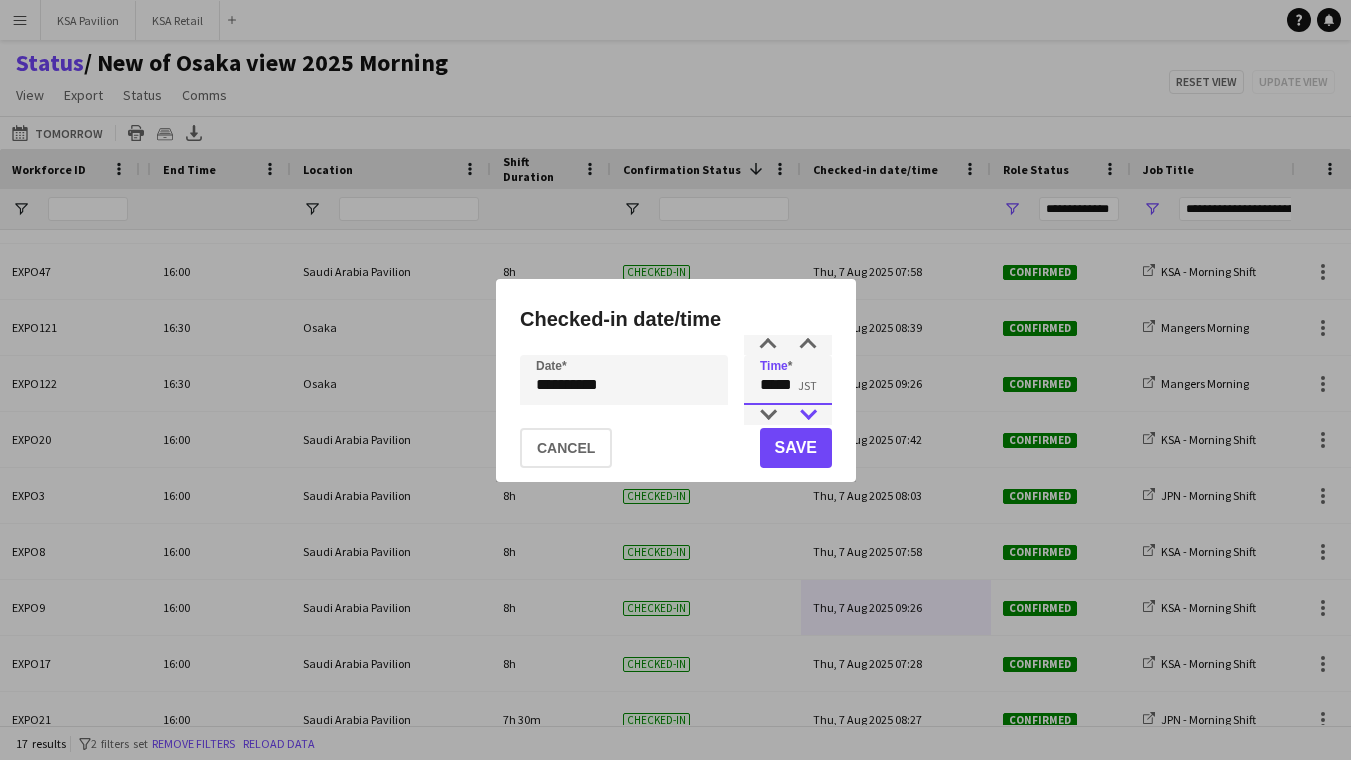 click at bounding box center (808, 415) 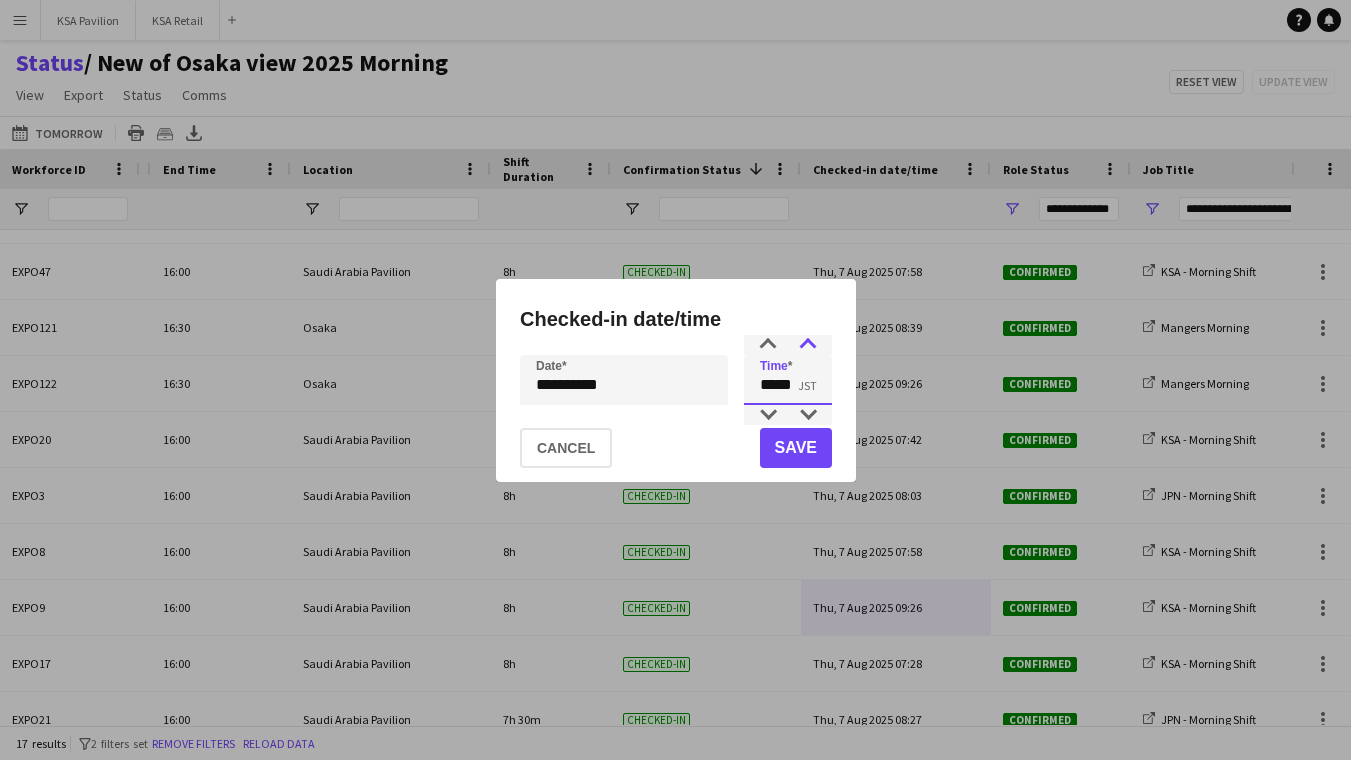 click at bounding box center [808, 345] 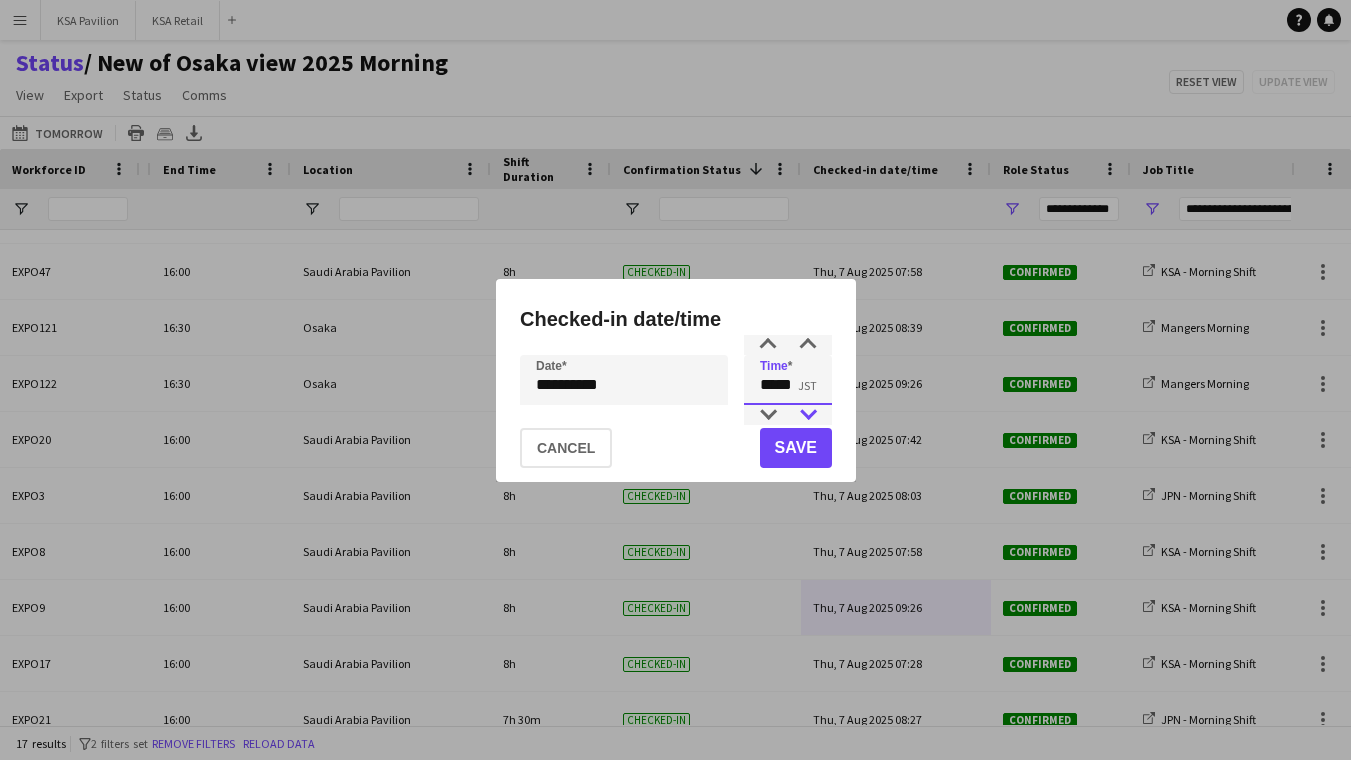 click at bounding box center [808, 415] 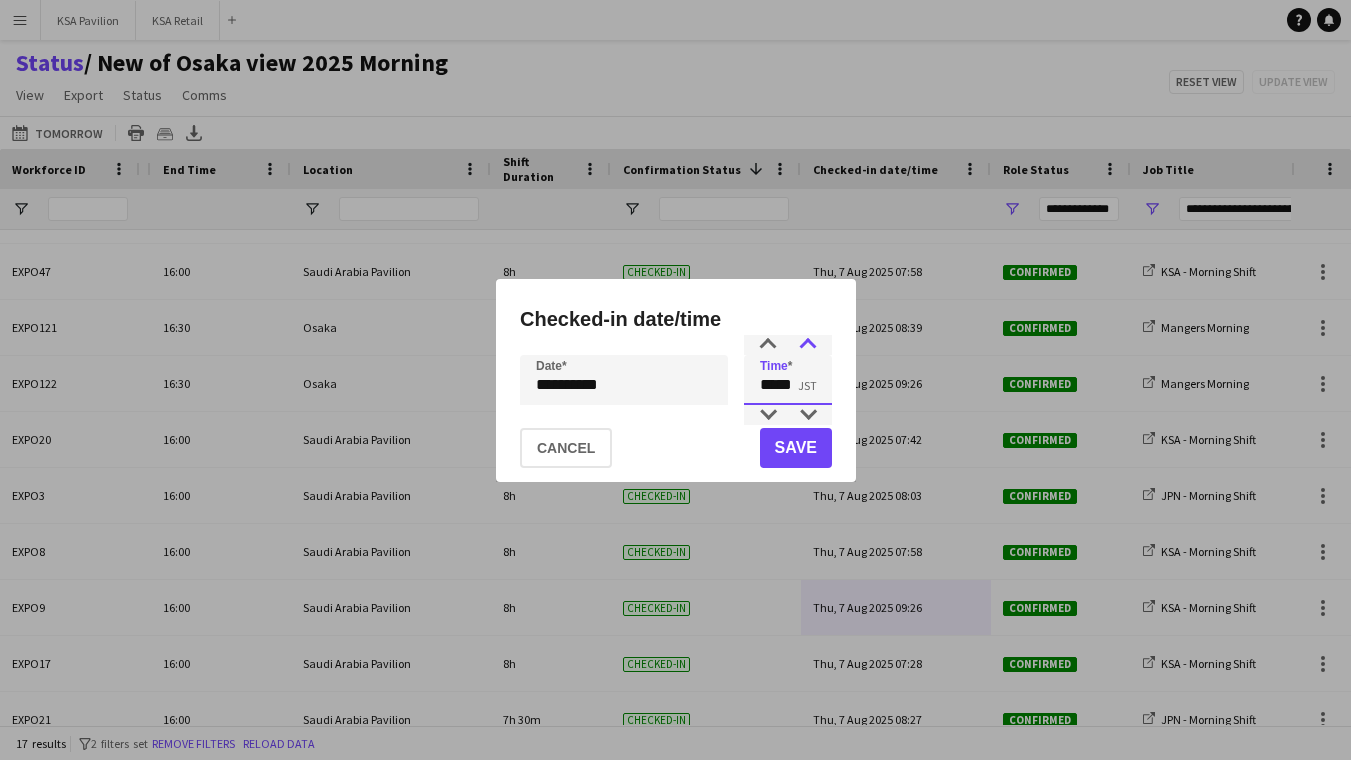 click at bounding box center (808, 345) 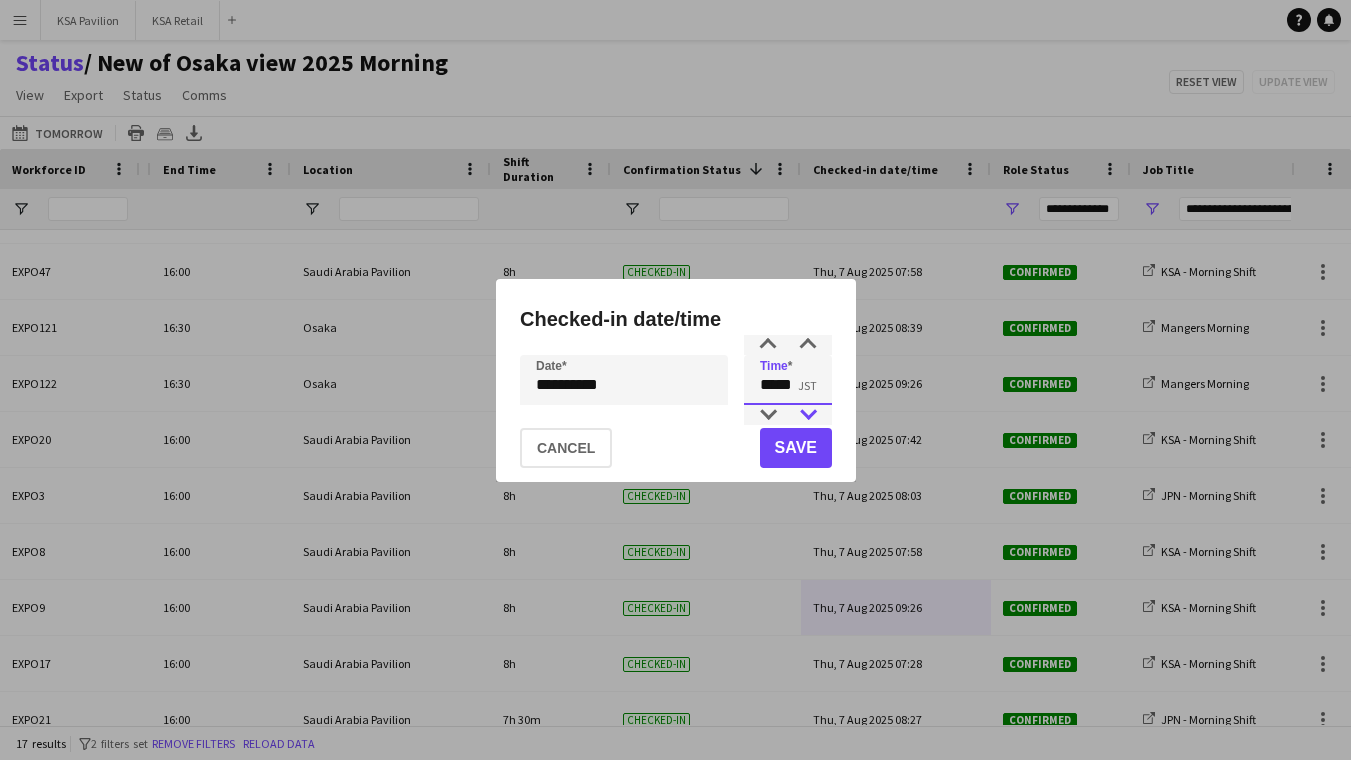 click at bounding box center [808, 415] 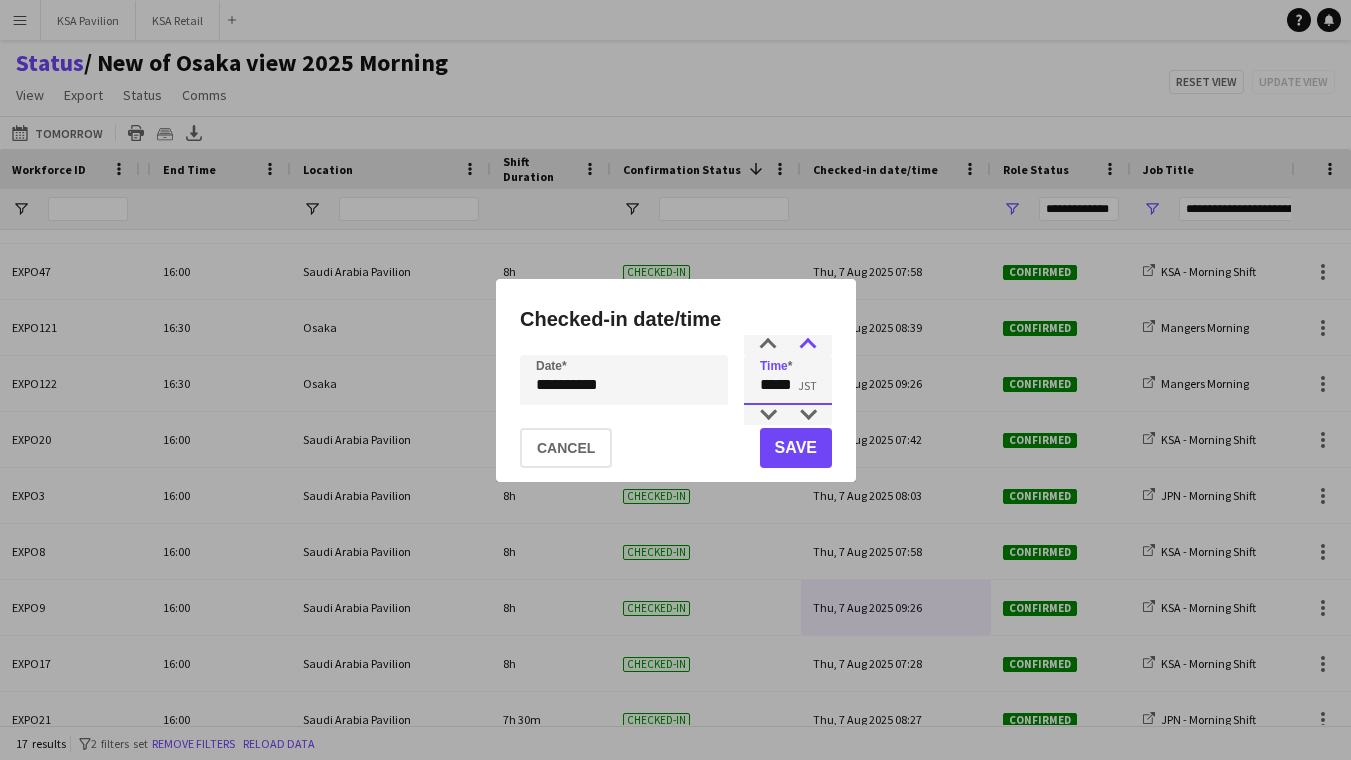 type on "*****" 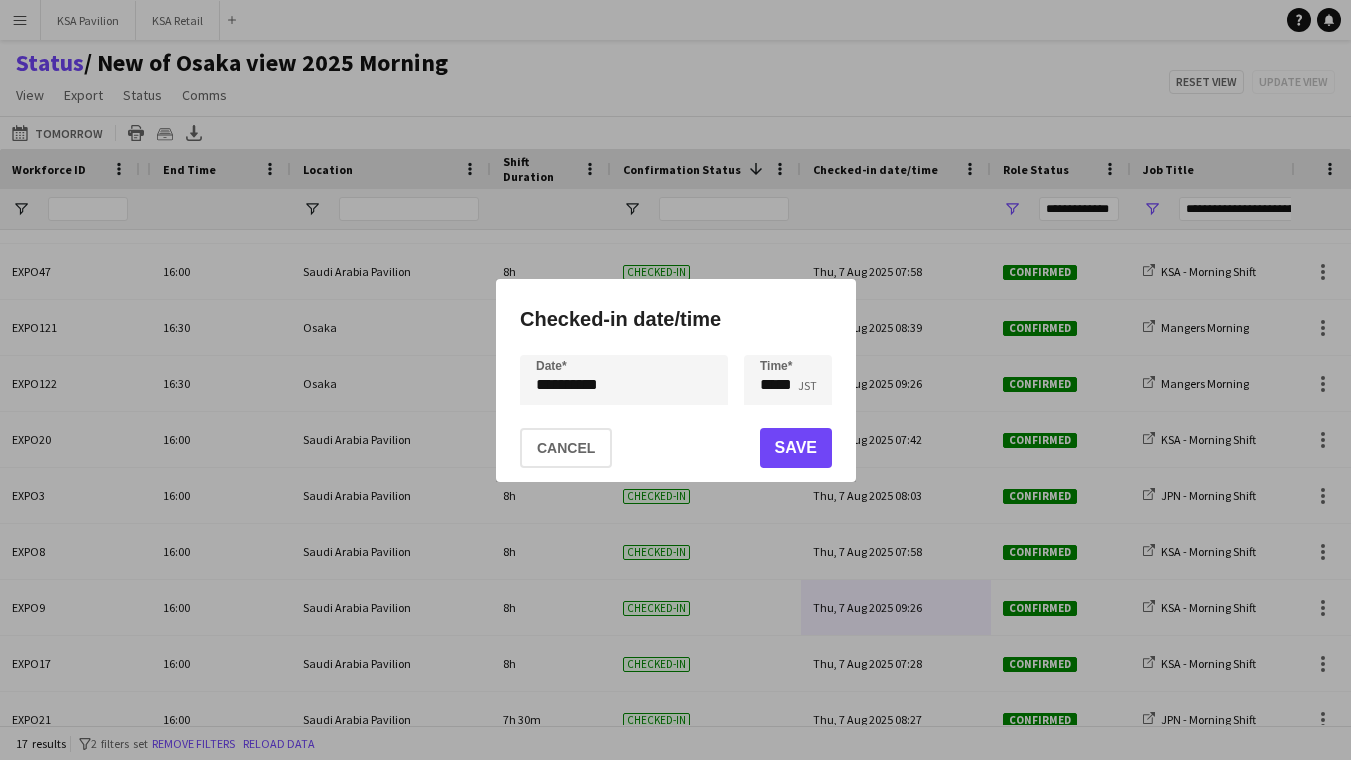 click on "Save" 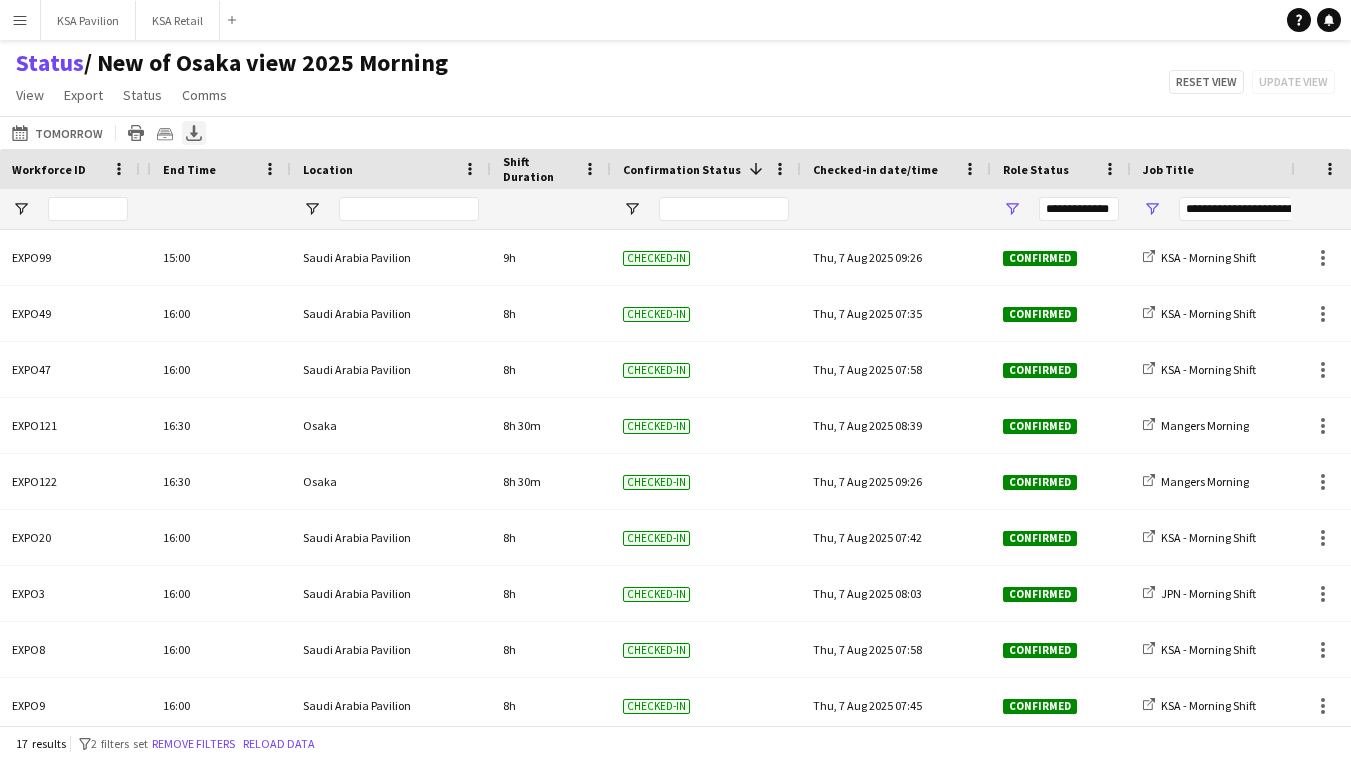click on "Export XLSX" 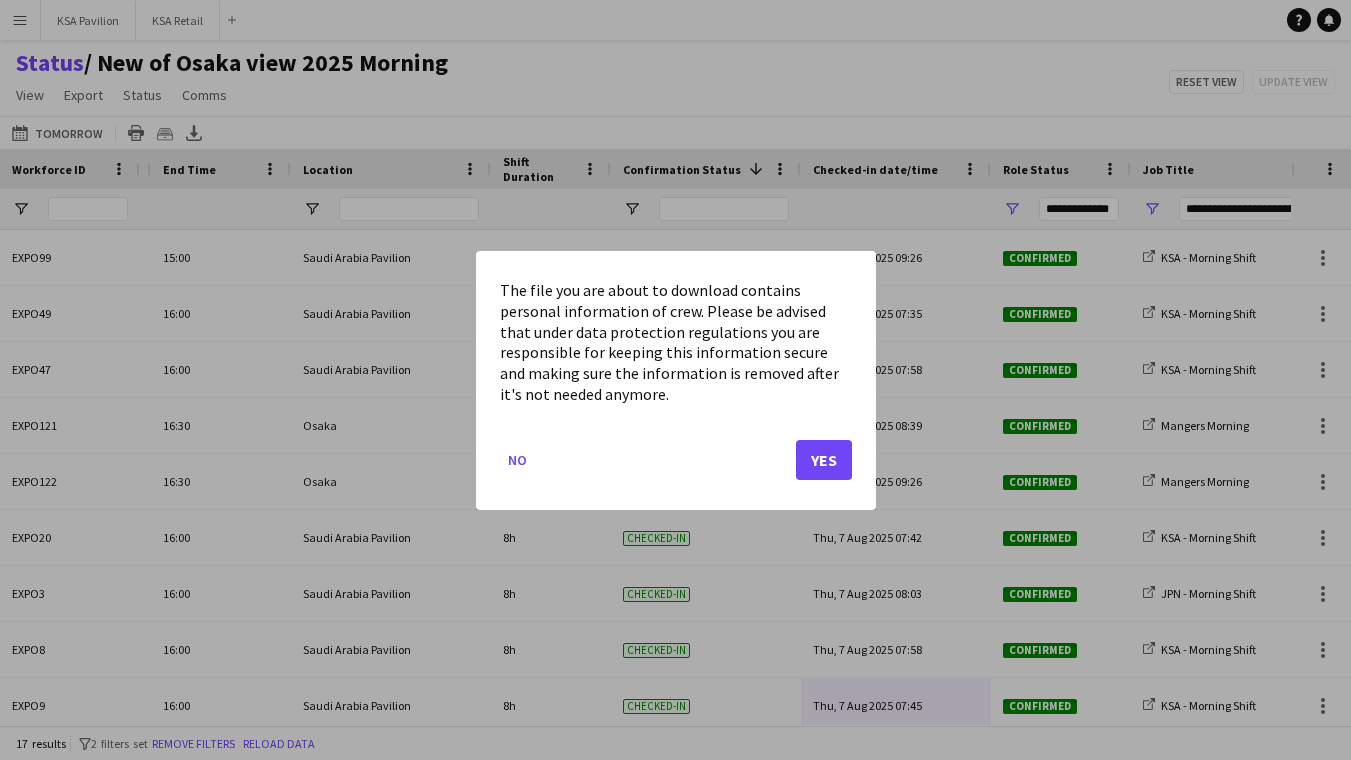 click on "Yes" 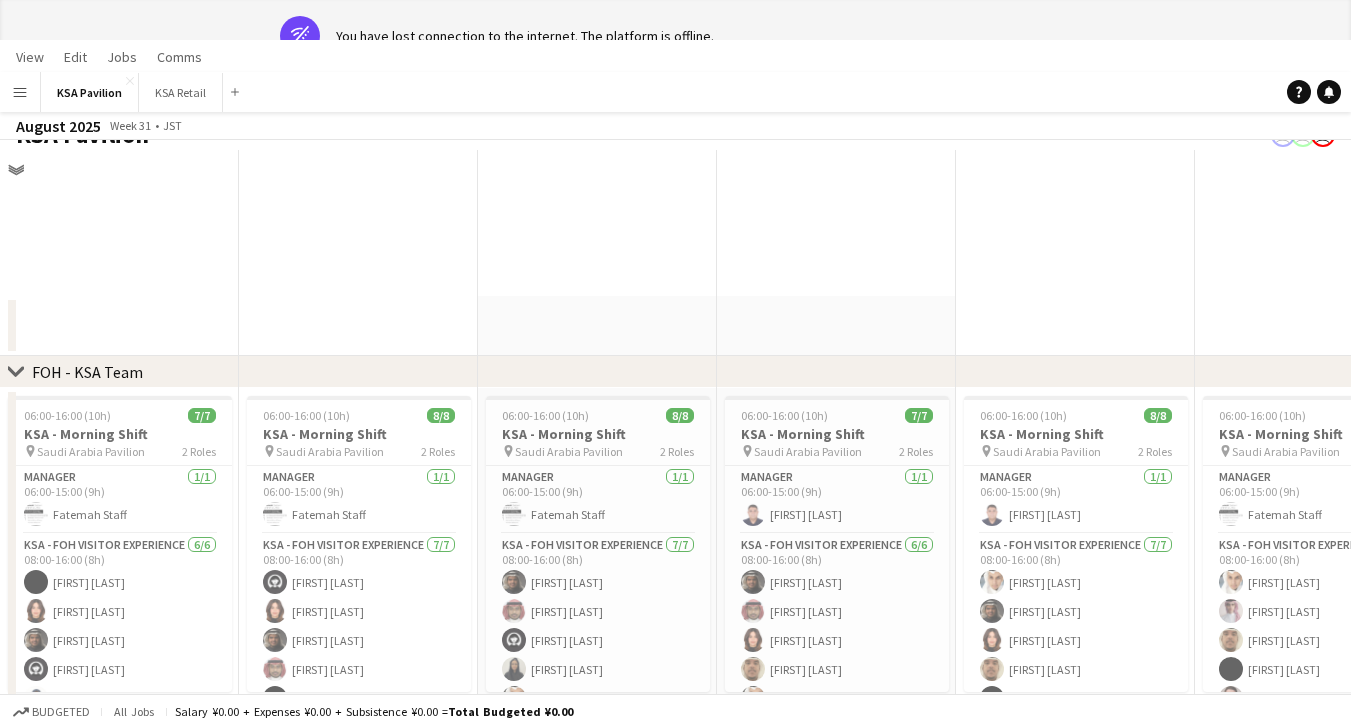scroll, scrollTop: 1758, scrollLeft: 0, axis: vertical 